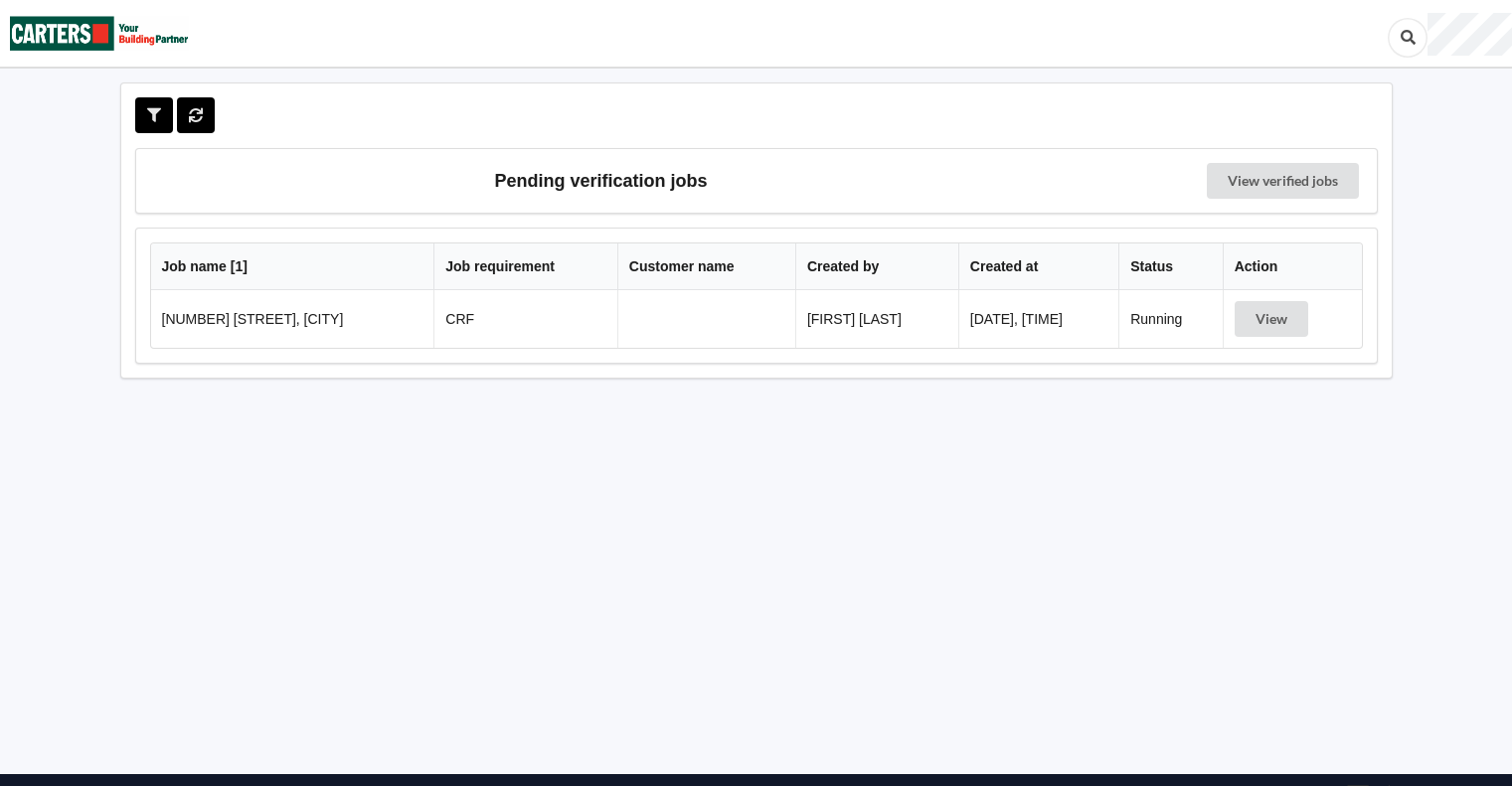 scroll, scrollTop: 0, scrollLeft: 0, axis: both 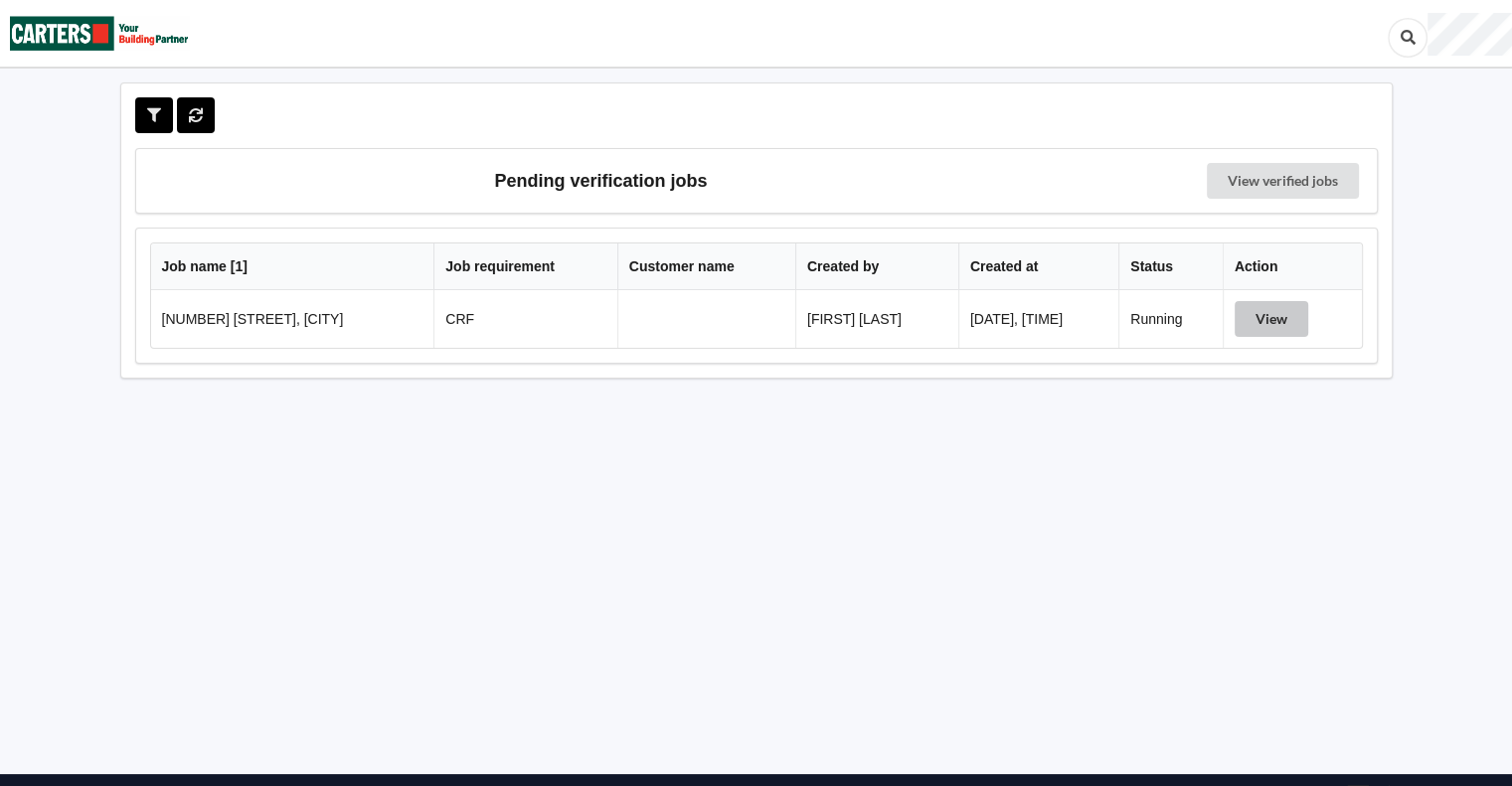 click on "View" at bounding box center [1271, 319] 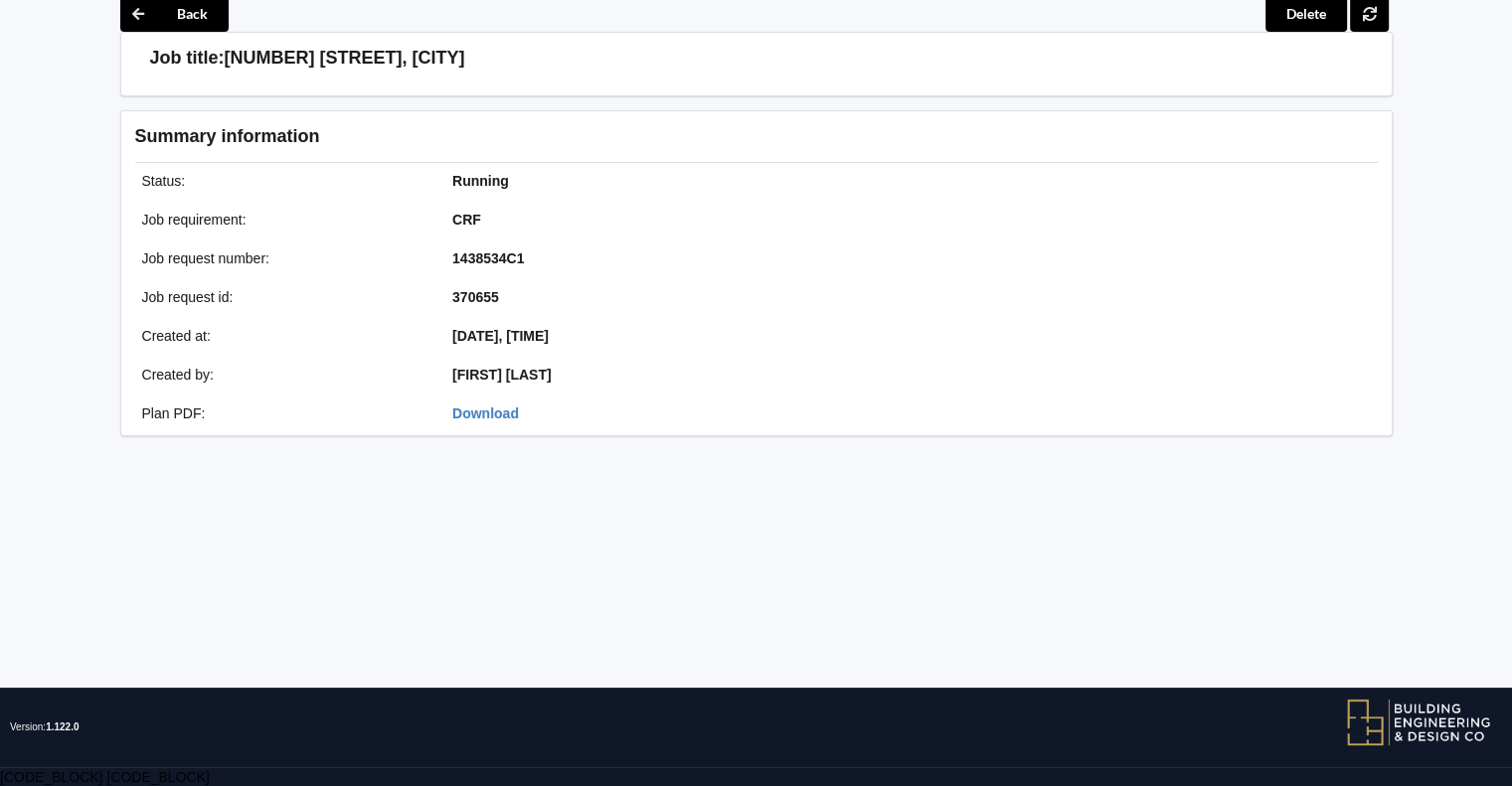 scroll, scrollTop: 0, scrollLeft: 0, axis: both 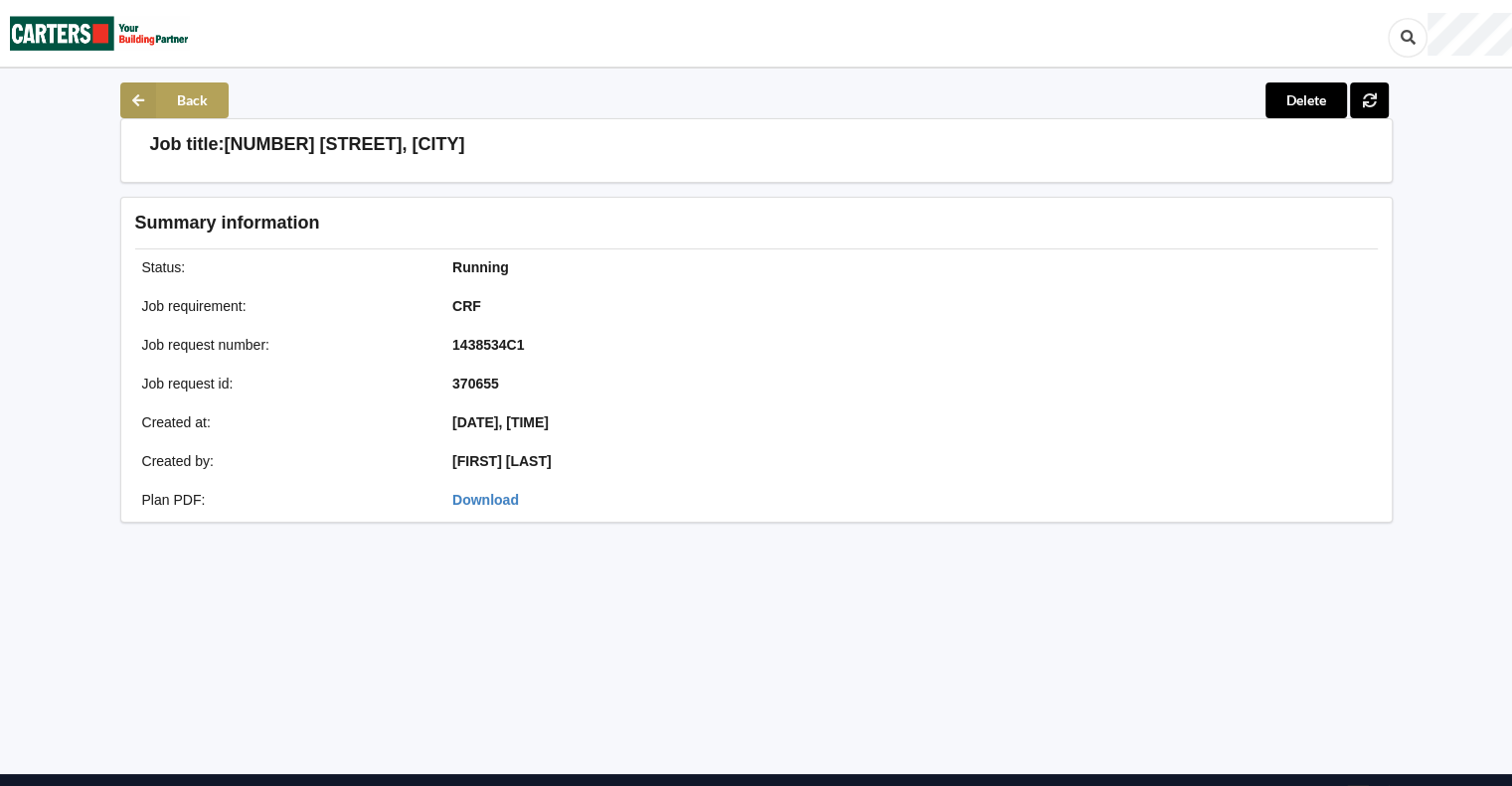 click at bounding box center [138, 100] 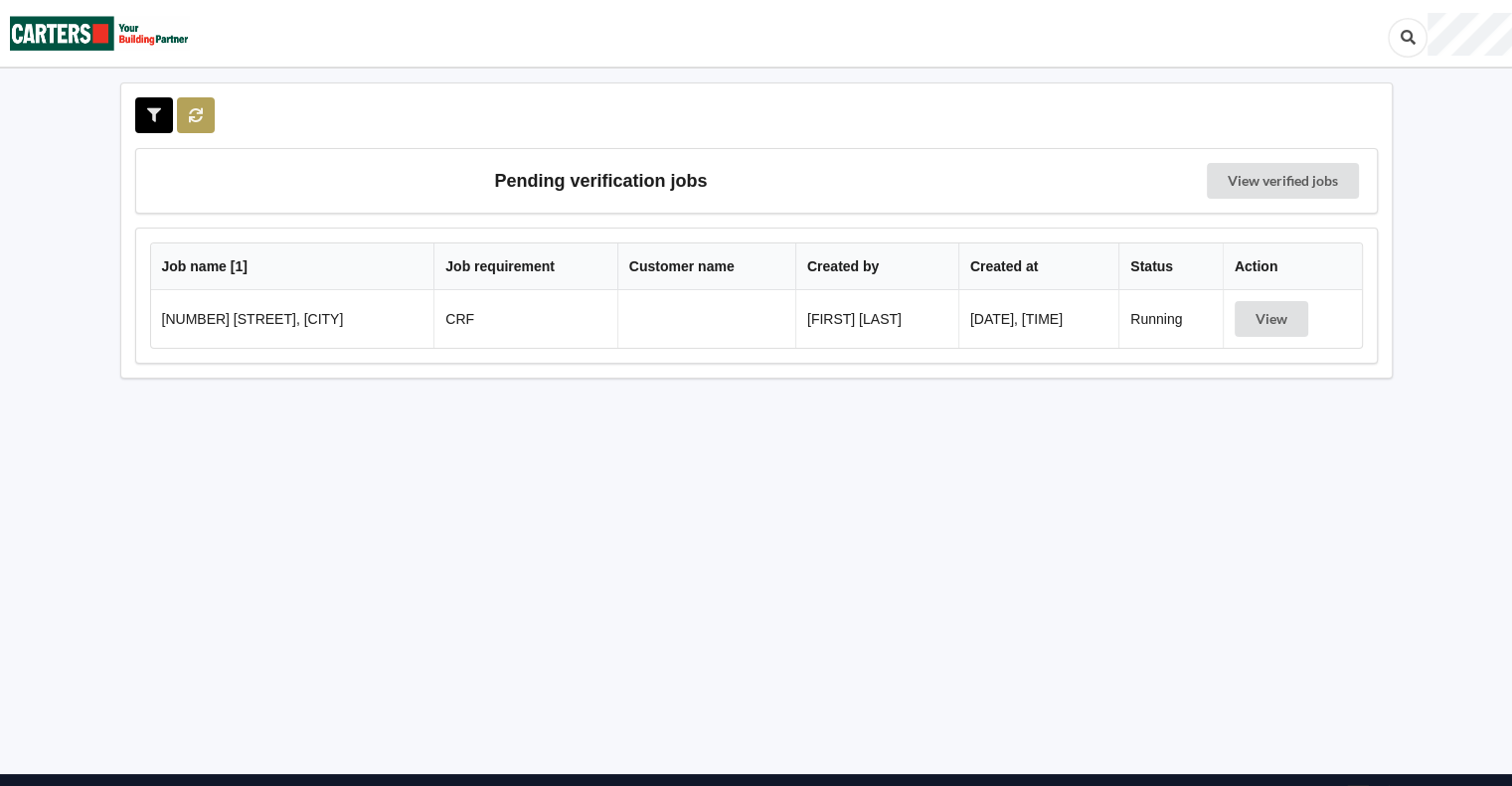 click at bounding box center (196, 115) 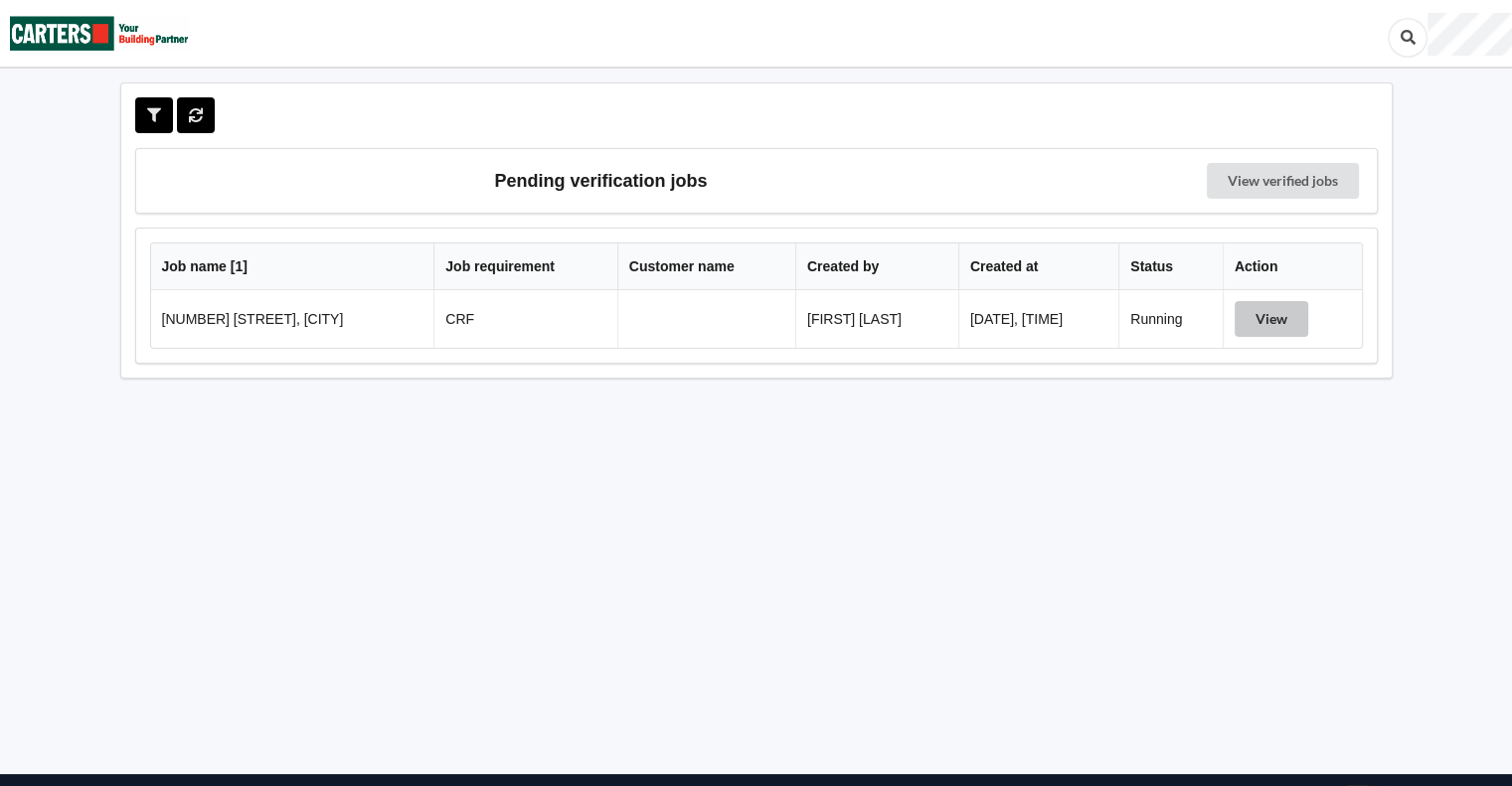 click on "View" at bounding box center [1271, 319] 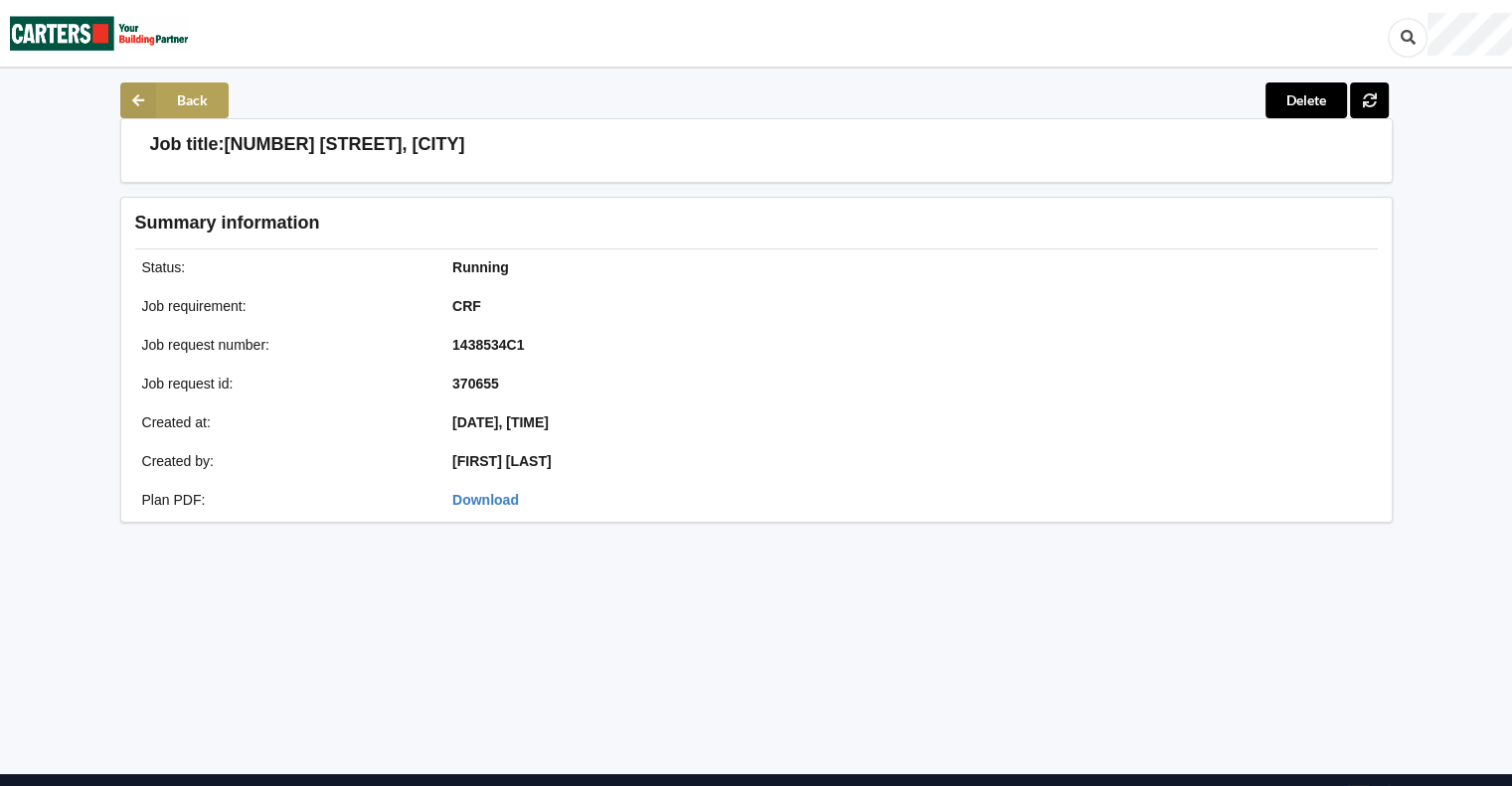 click on "Back" at bounding box center [174, 100] 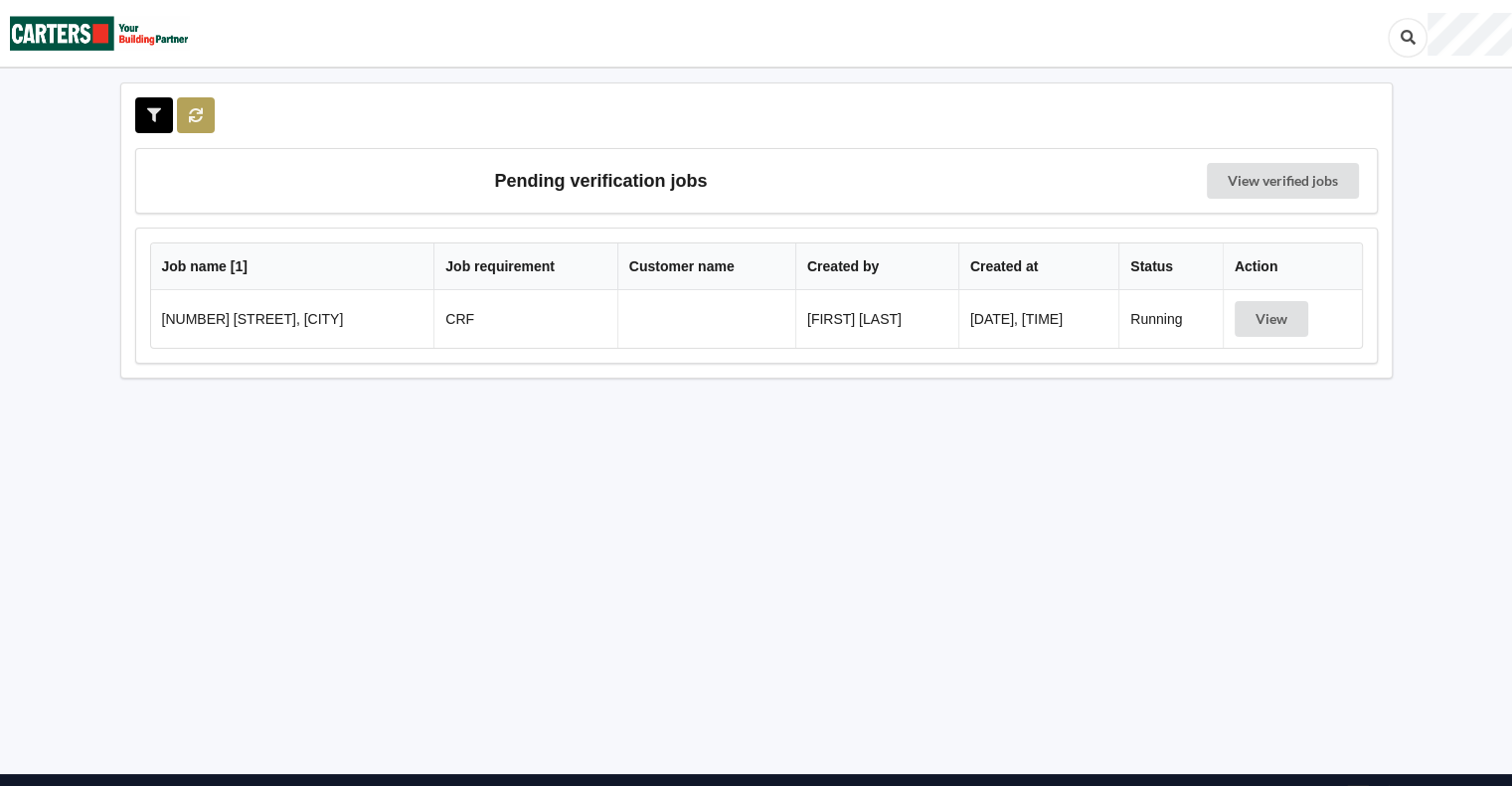 click at bounding box center (196, 114) 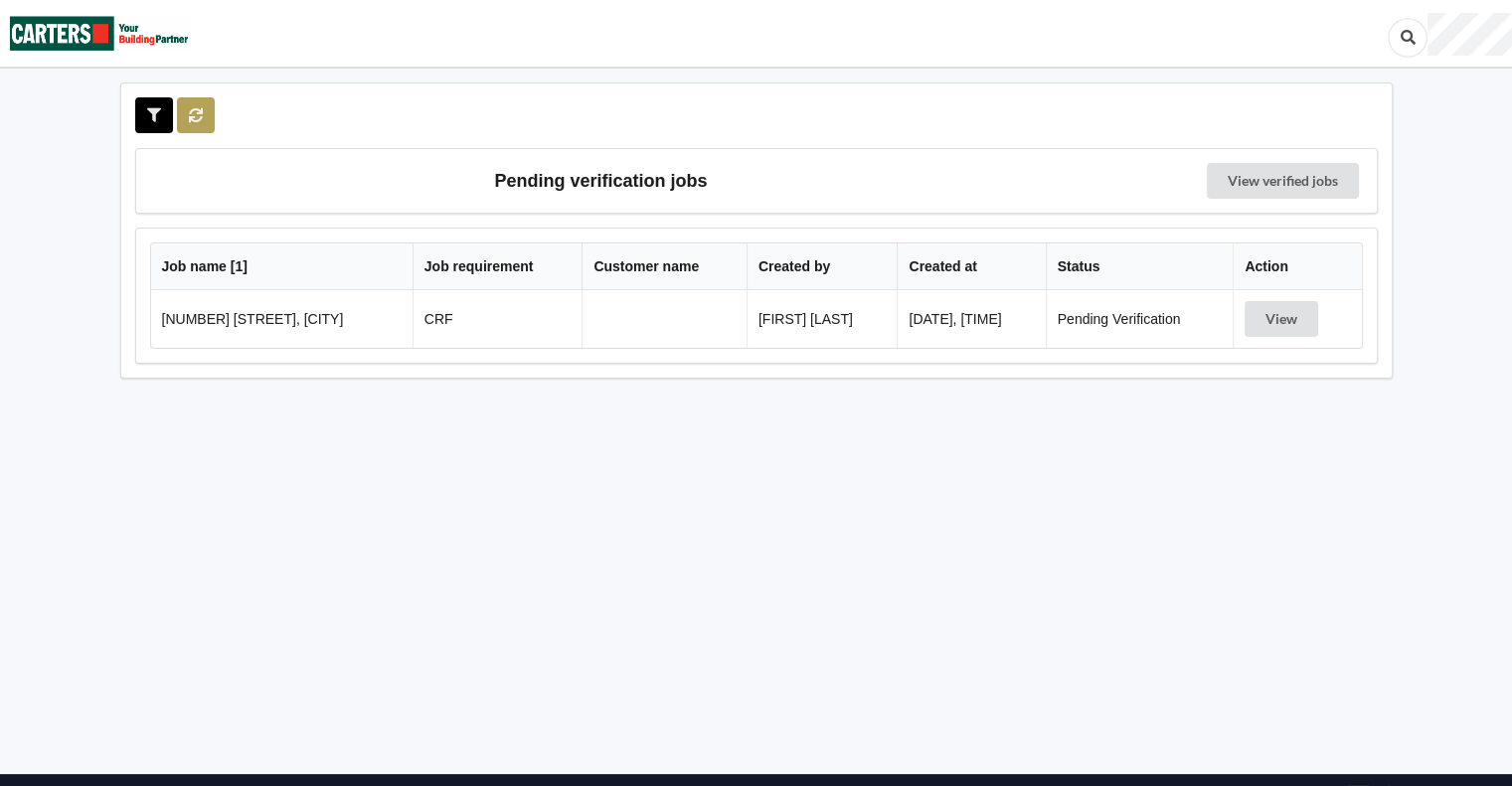 click at bounding box center [196, 115] 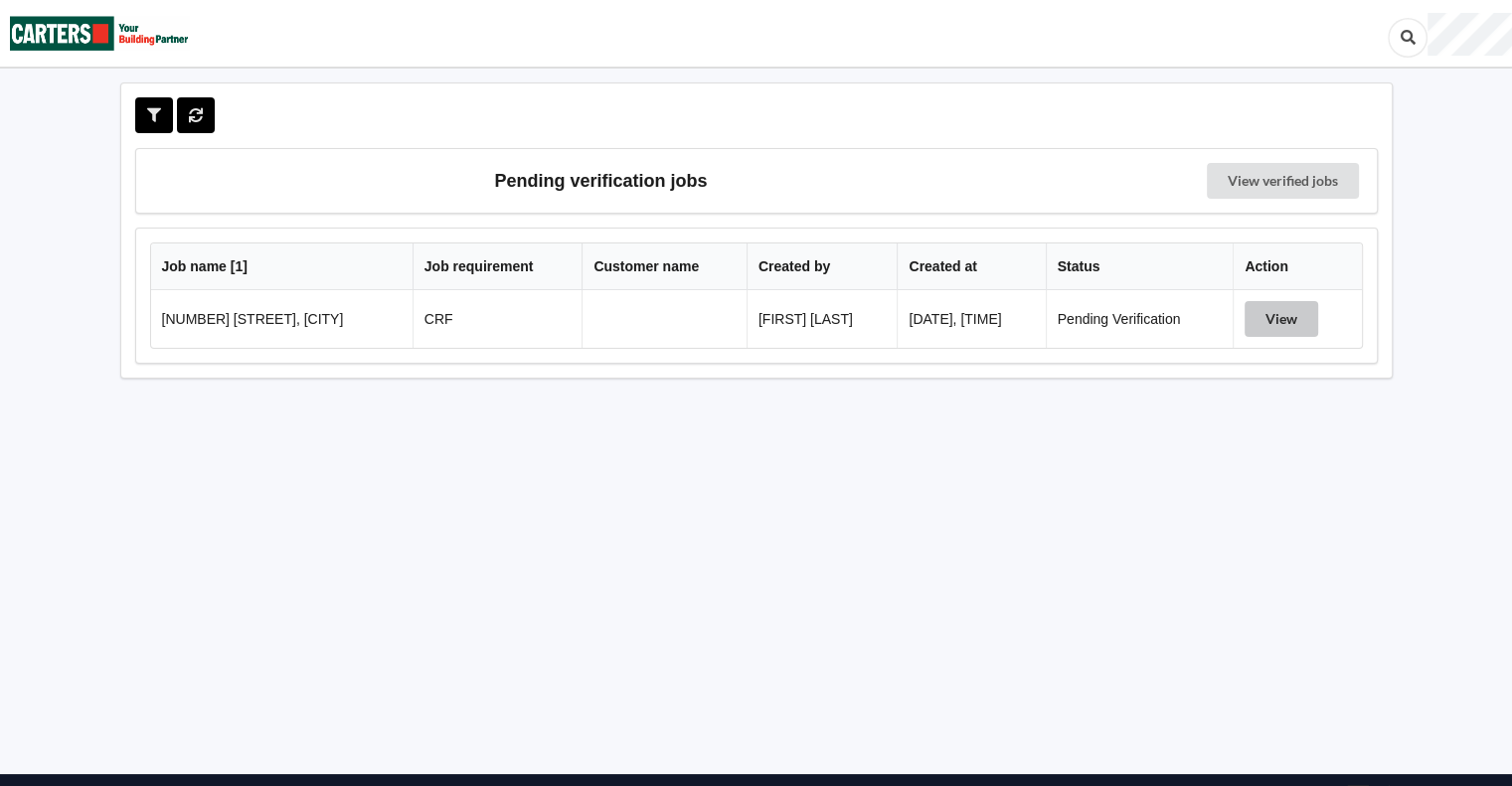 click on "View" at bounding box center (1281, 319) 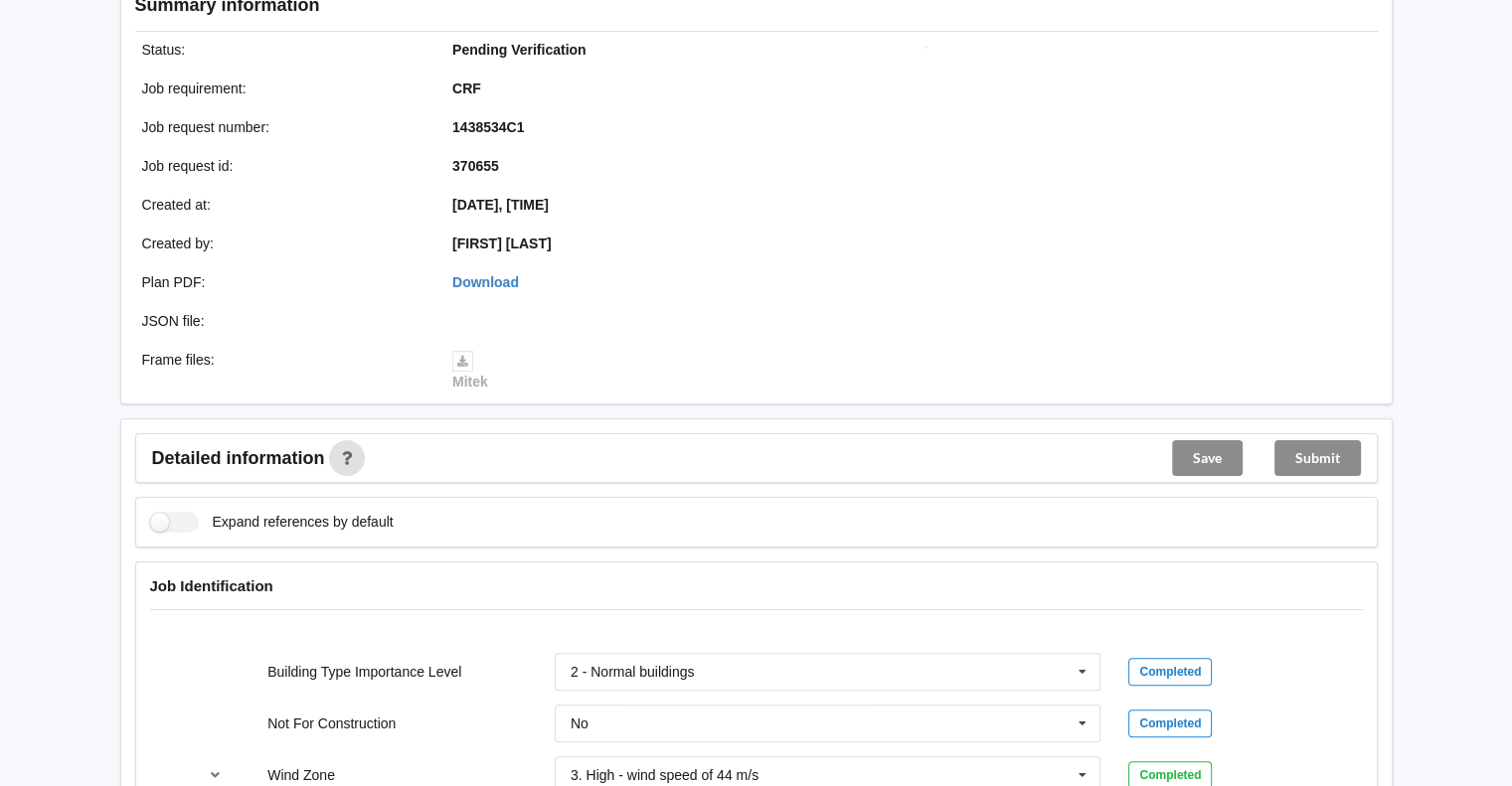 scroll, scrollTop: 497, scrollLeft: 0, axis: vertical 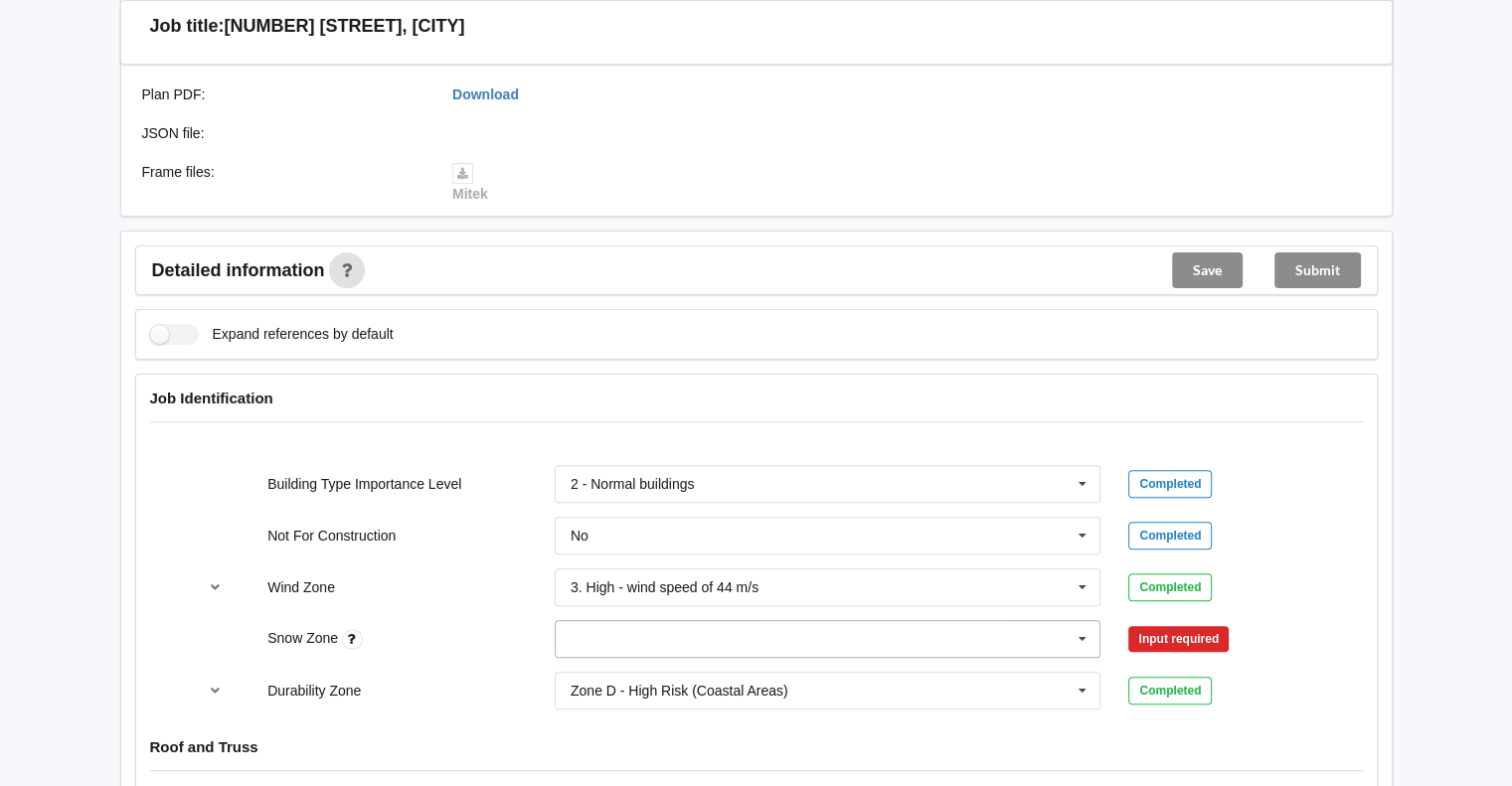 click at bounding box center [1083, 639] 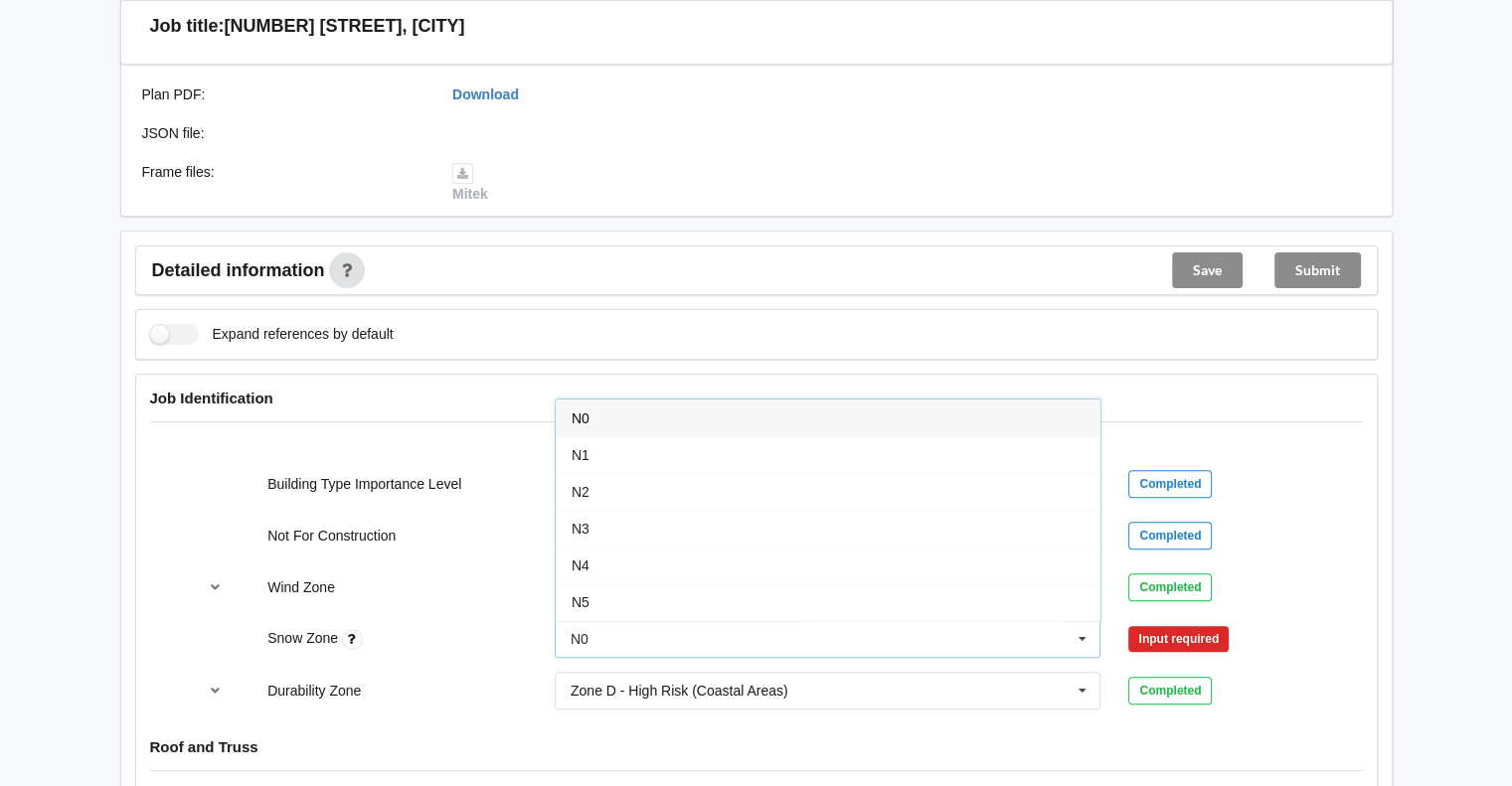 click on "N0" at bounding box center [828, 417] 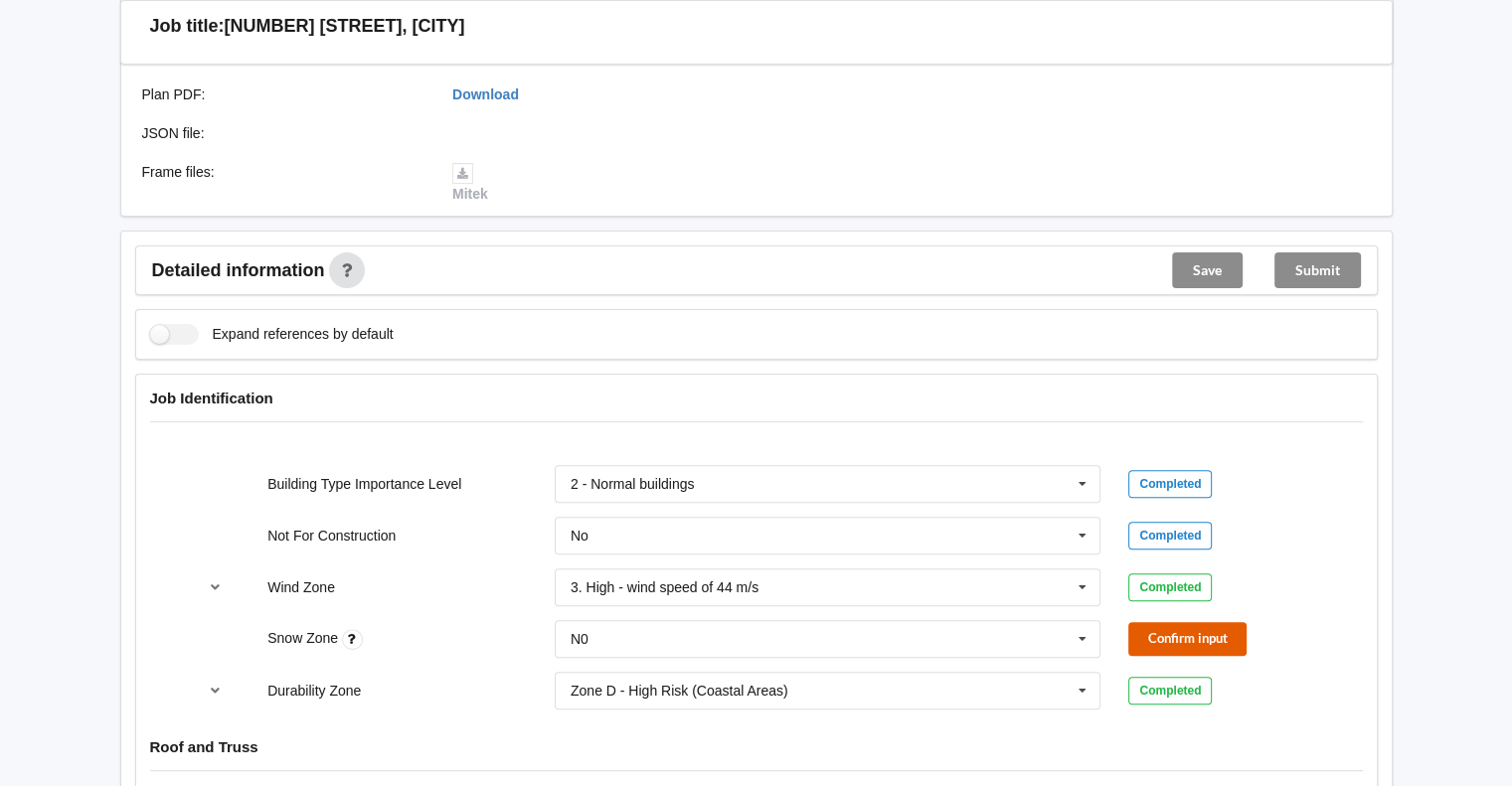 click on "Confirm input" at bounding box center (1187, 638) 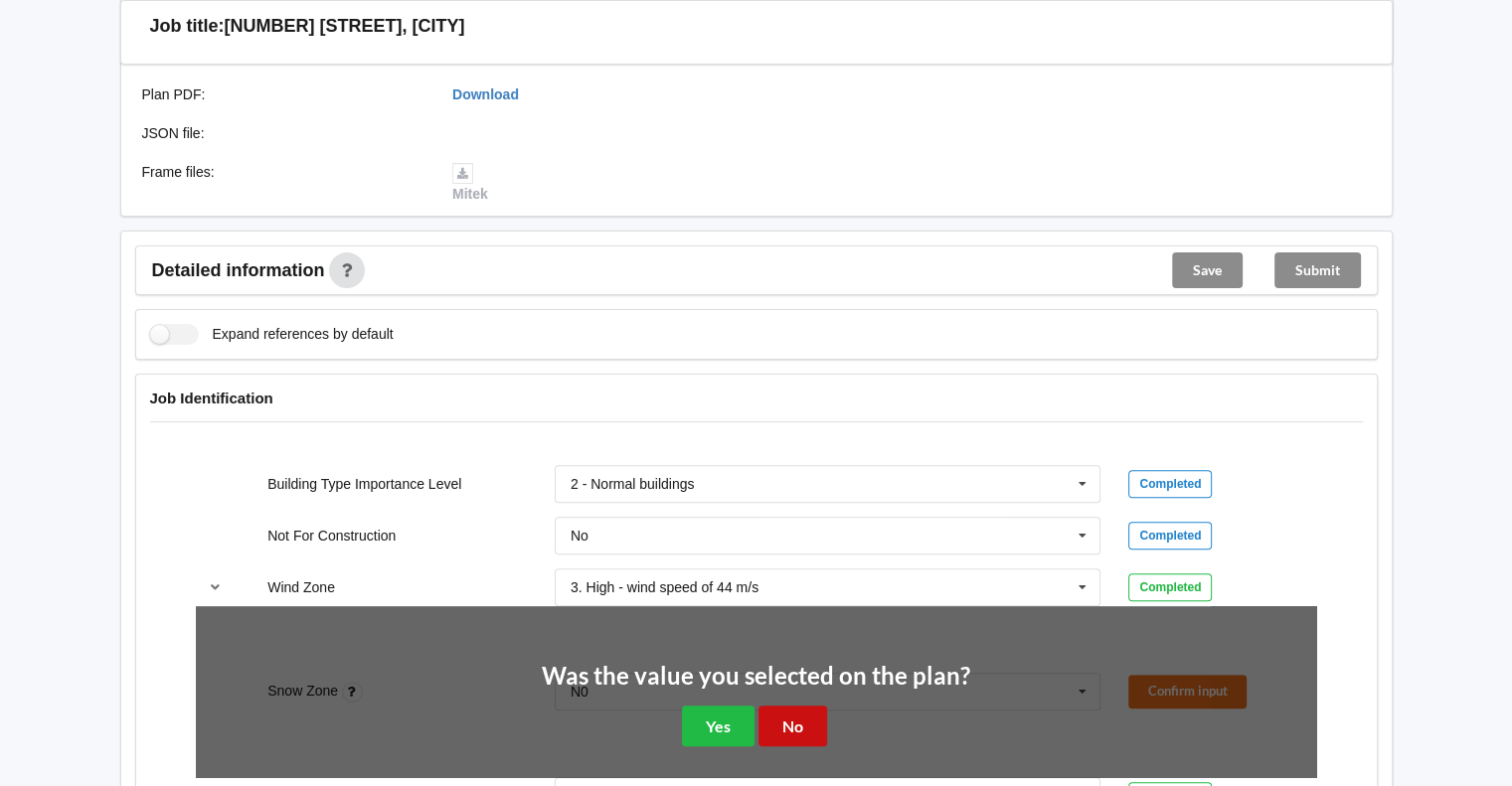 click on "No" at bounding box center (792, 725) 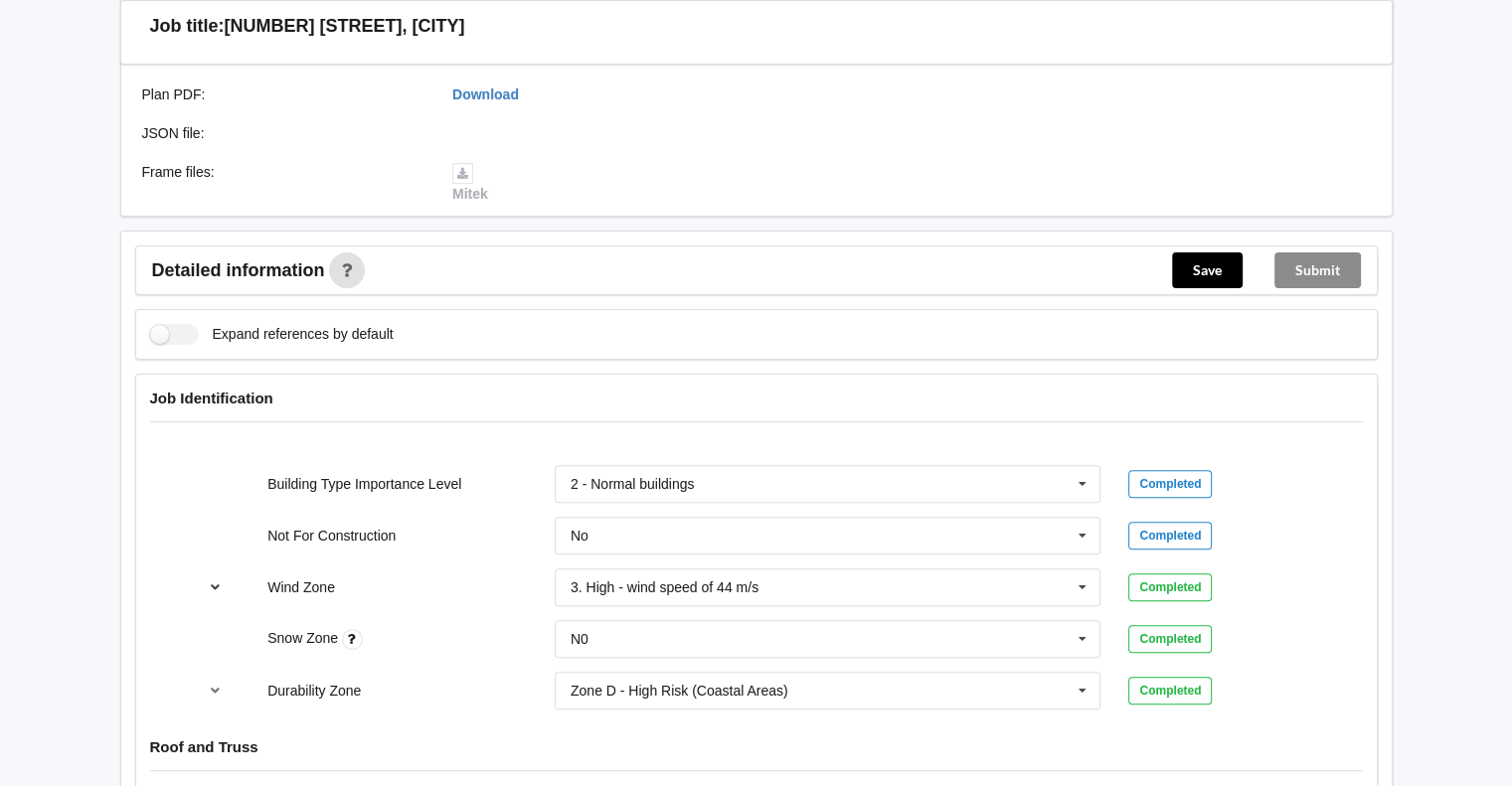click at bounding box center (215, 586) 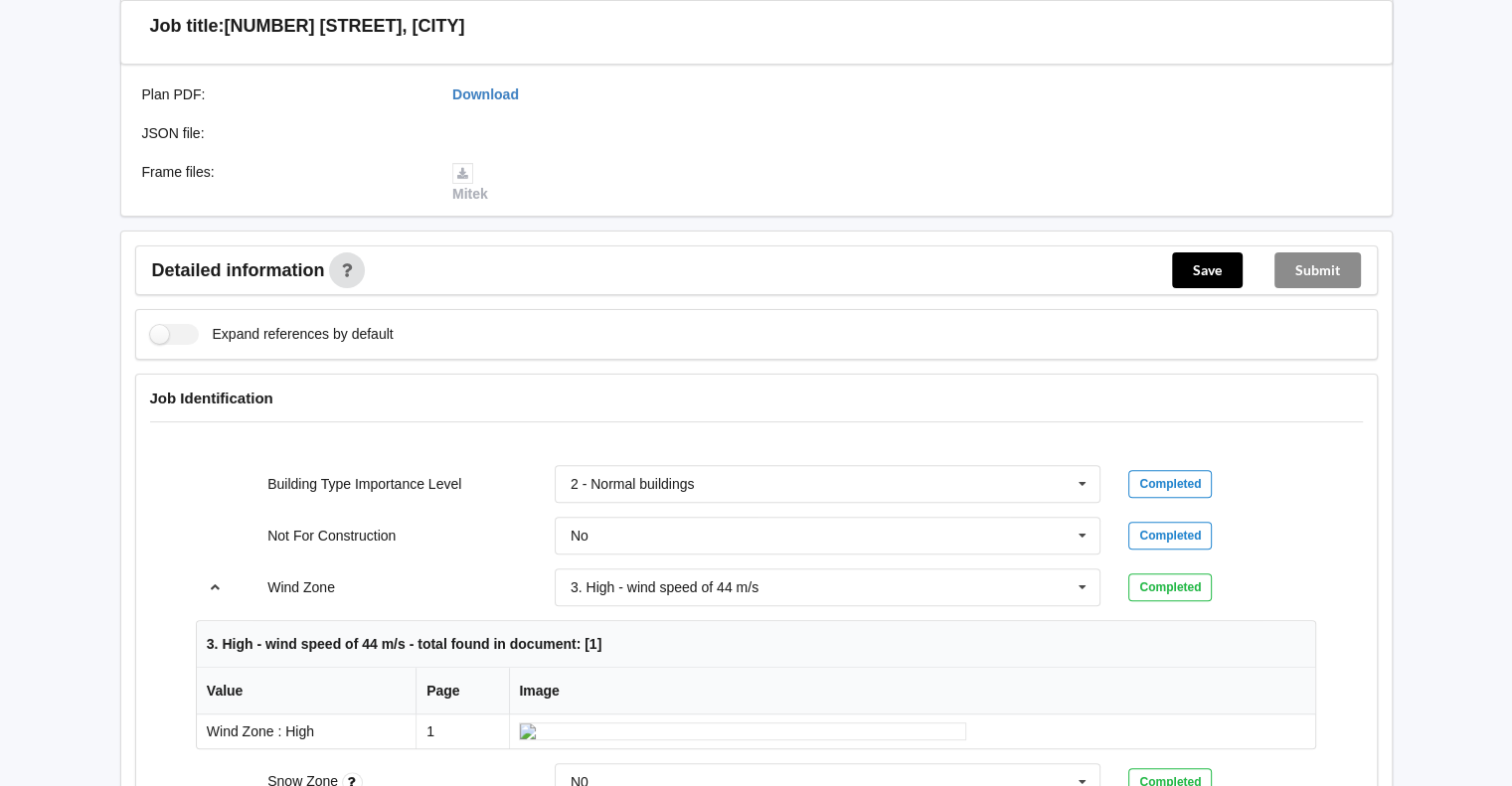 click at bounding box center [215, 587] 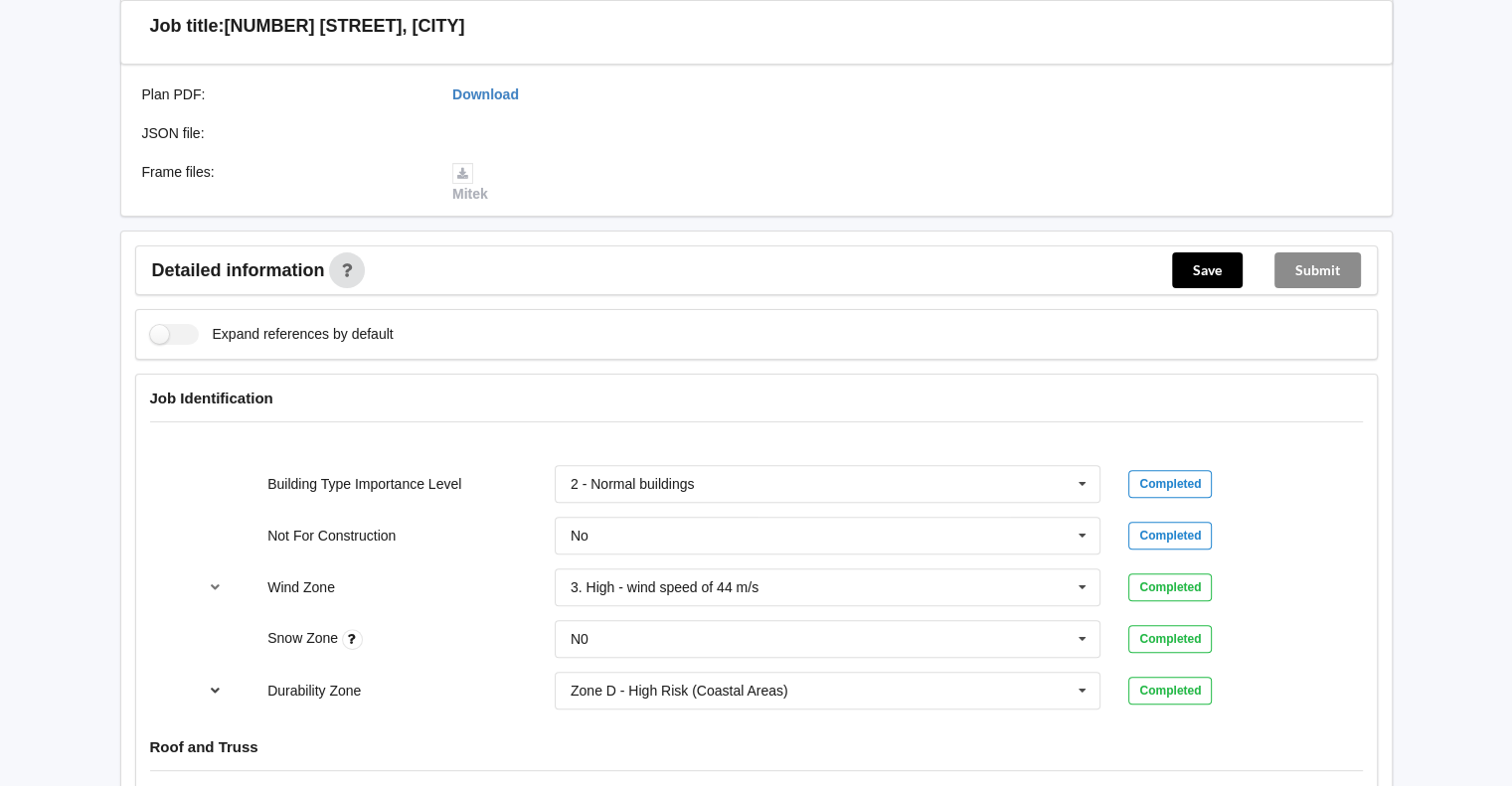 click at bounding box center (215, 690) 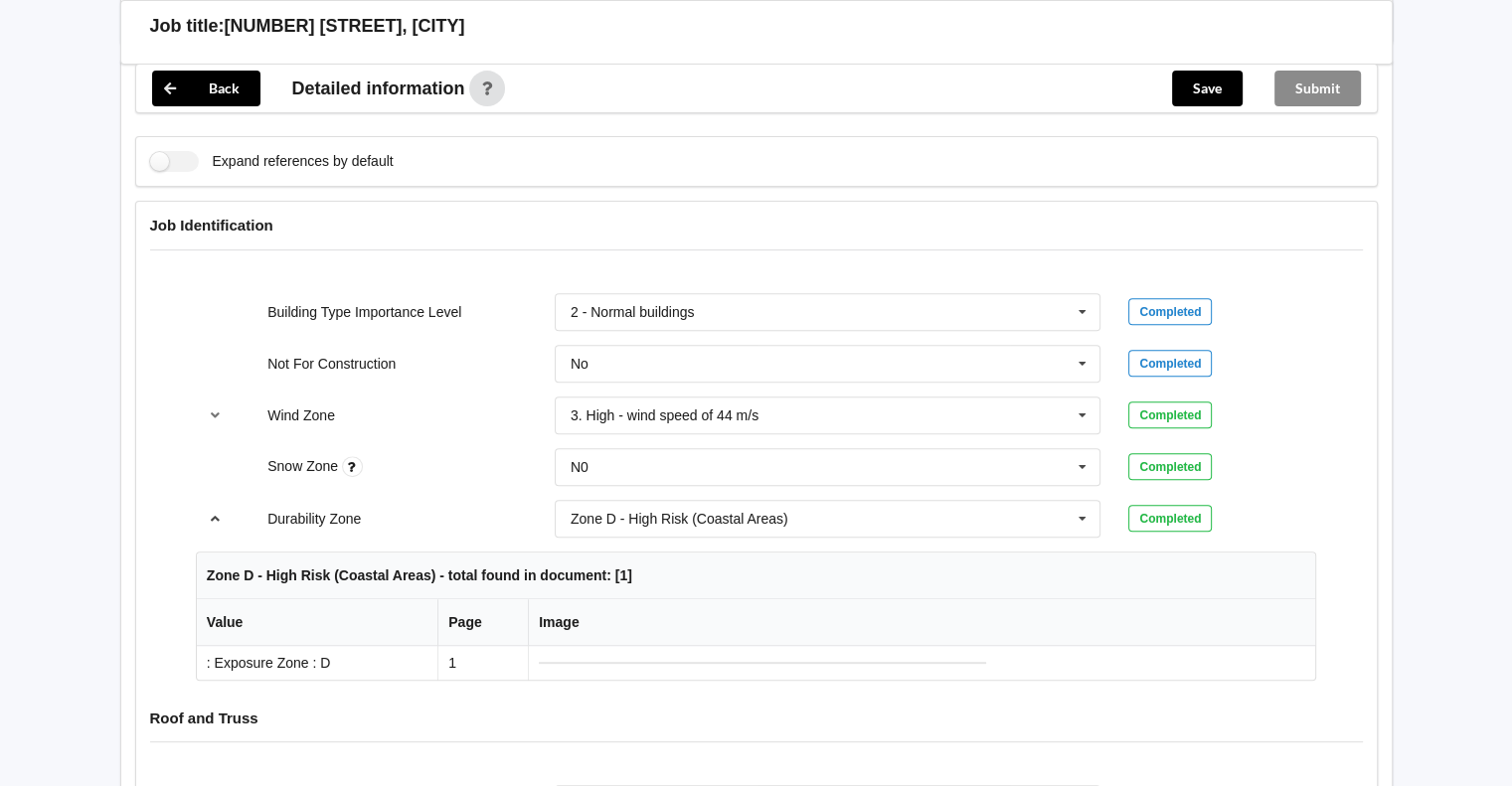 scroll, scrollTop: 828, scrollLeft: 0, axis: vertical 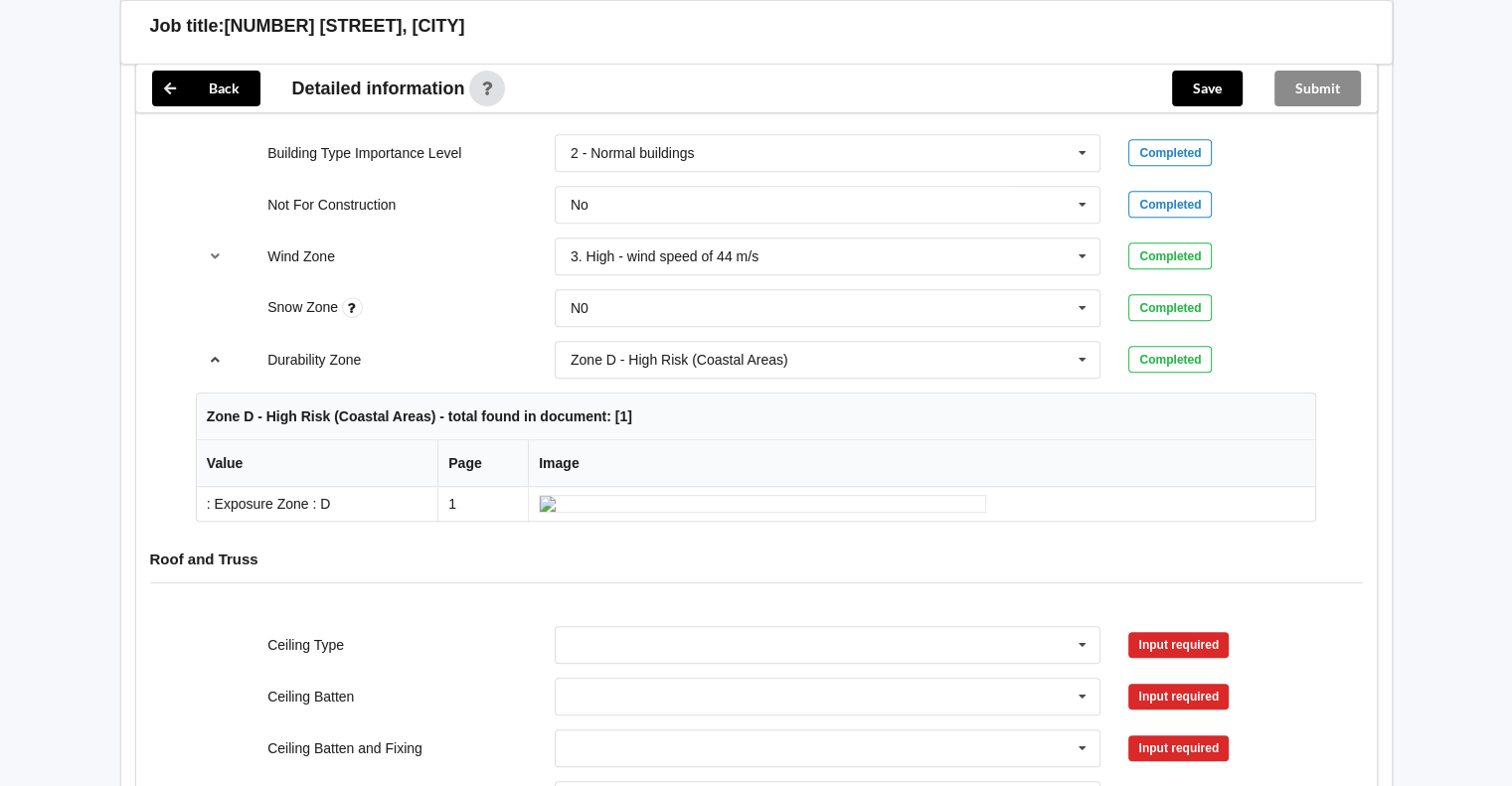 click at bounding box center (215, 359) 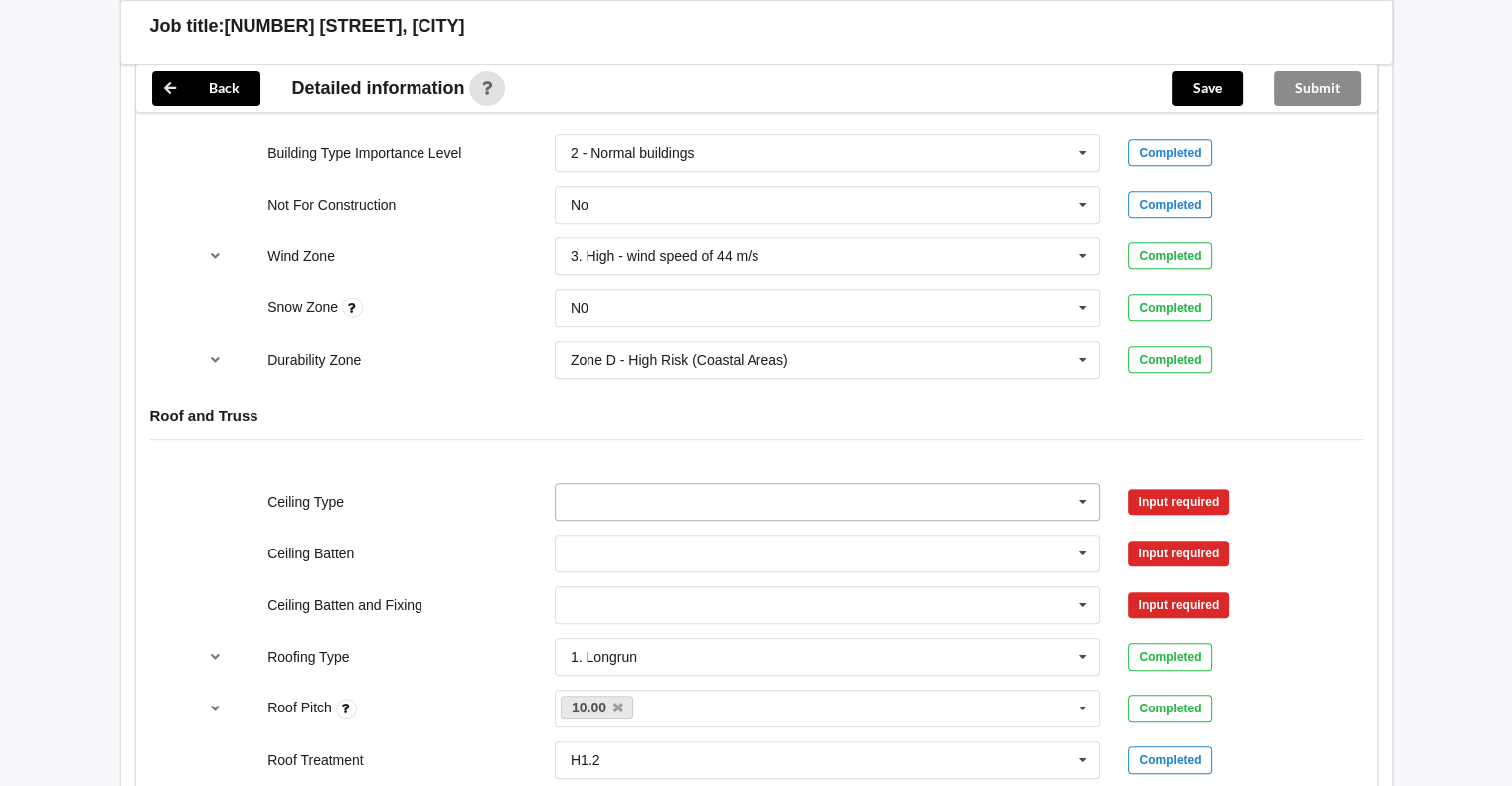 click at bounding box center (1083, 502) 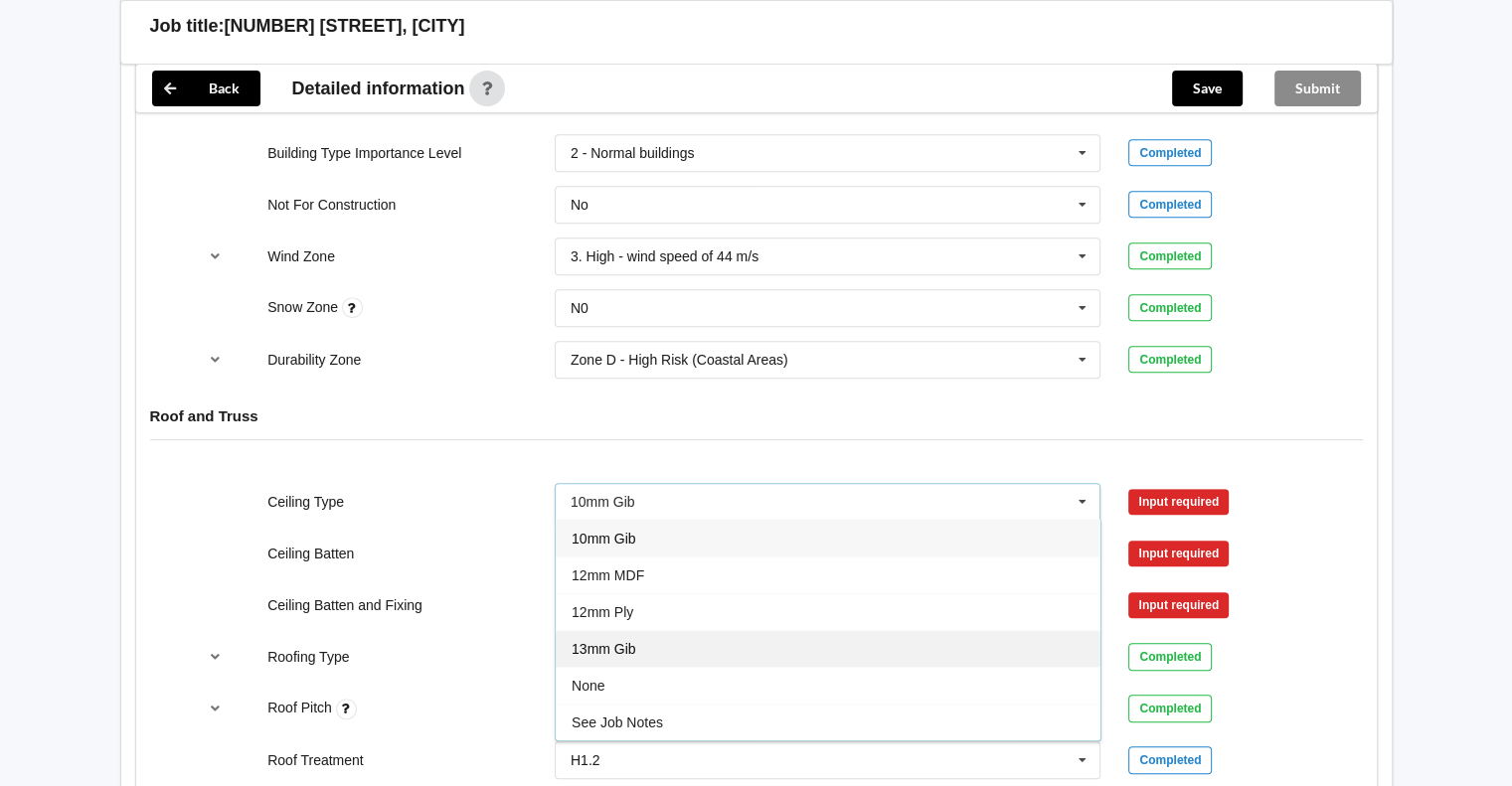 click on "13mm Gib" at bounding box center (828, 648) 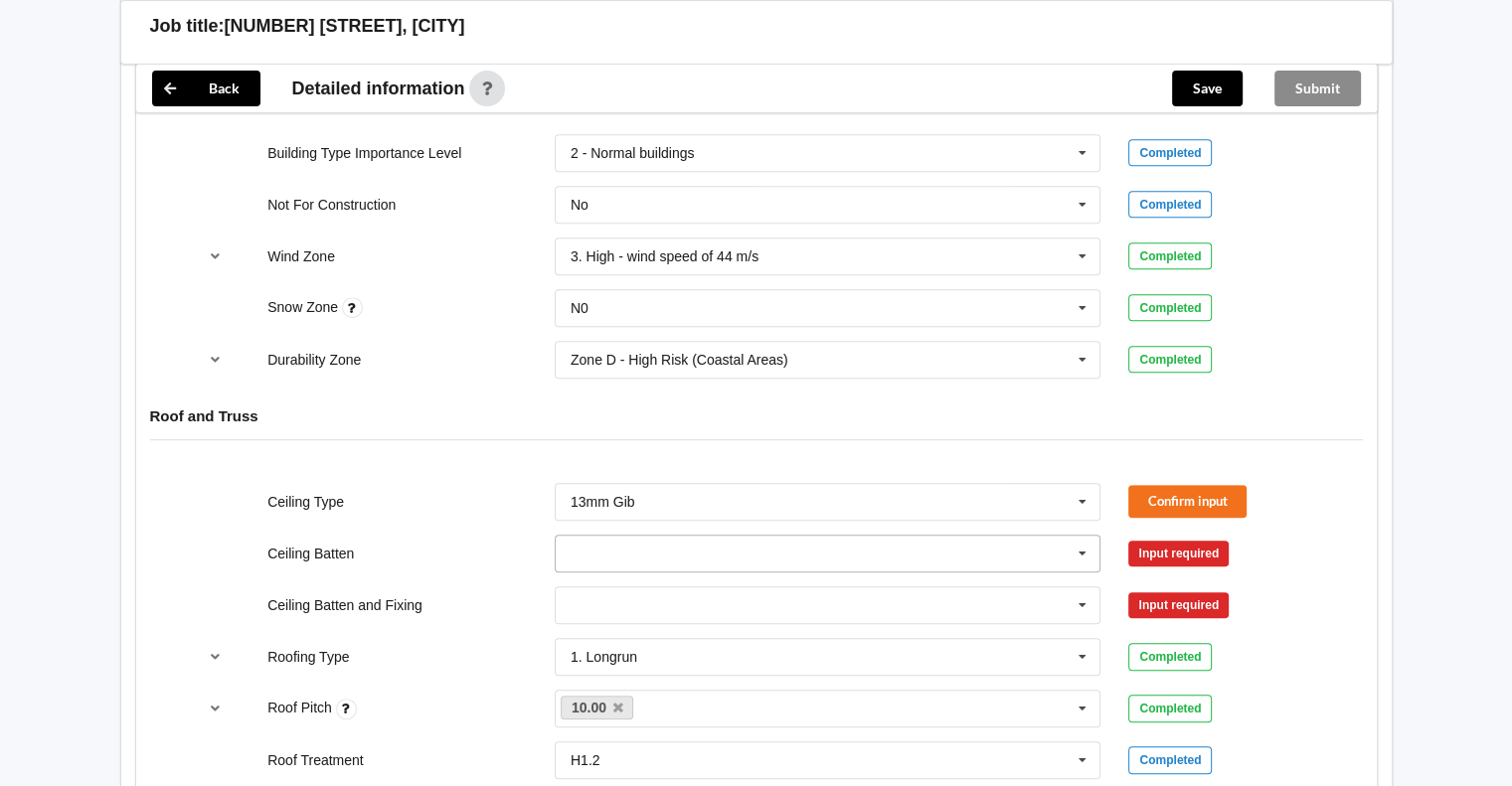click at bounding box center [829, 553] 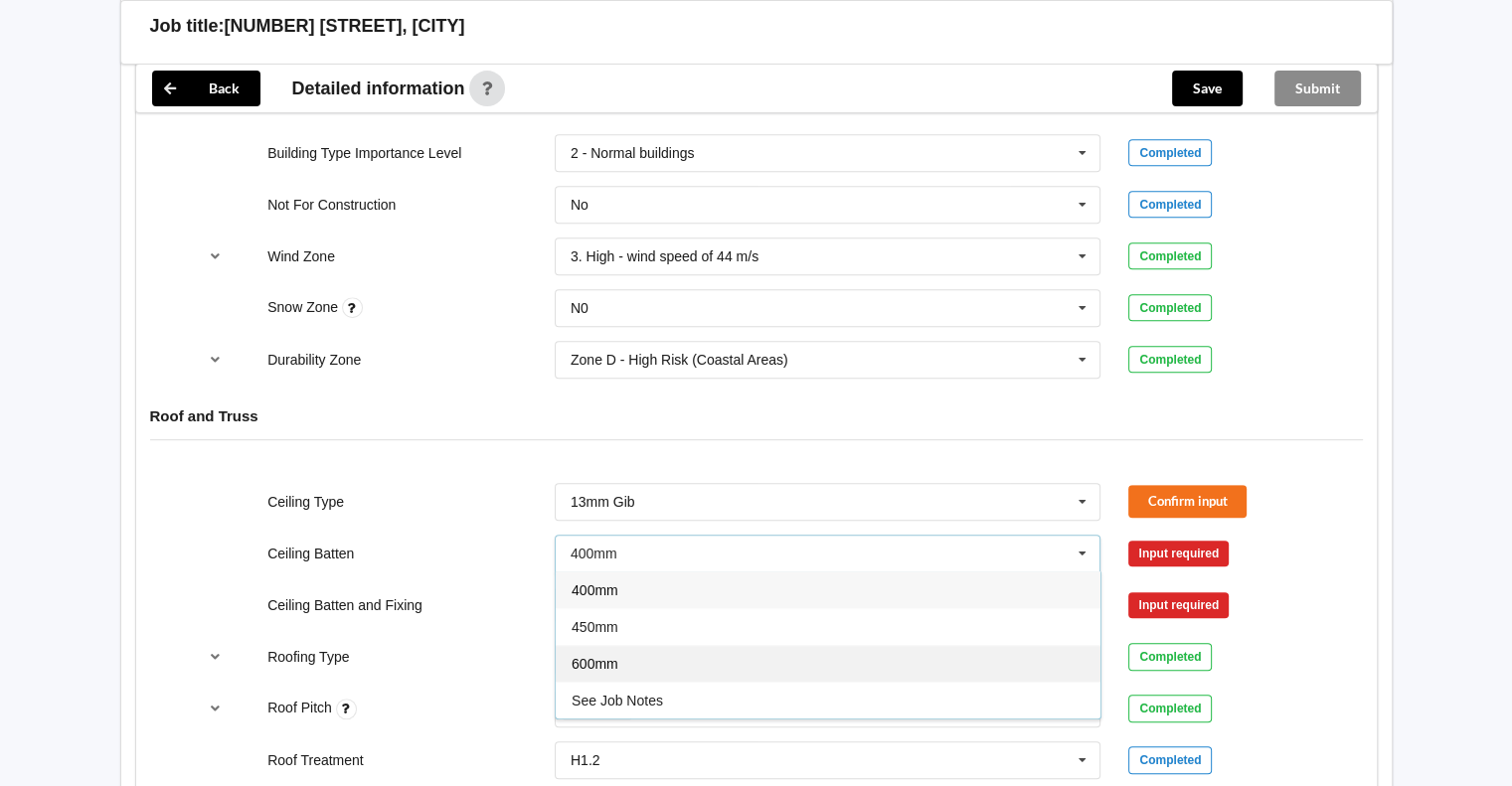 click on "600mm" at bounding box center (828, 663) 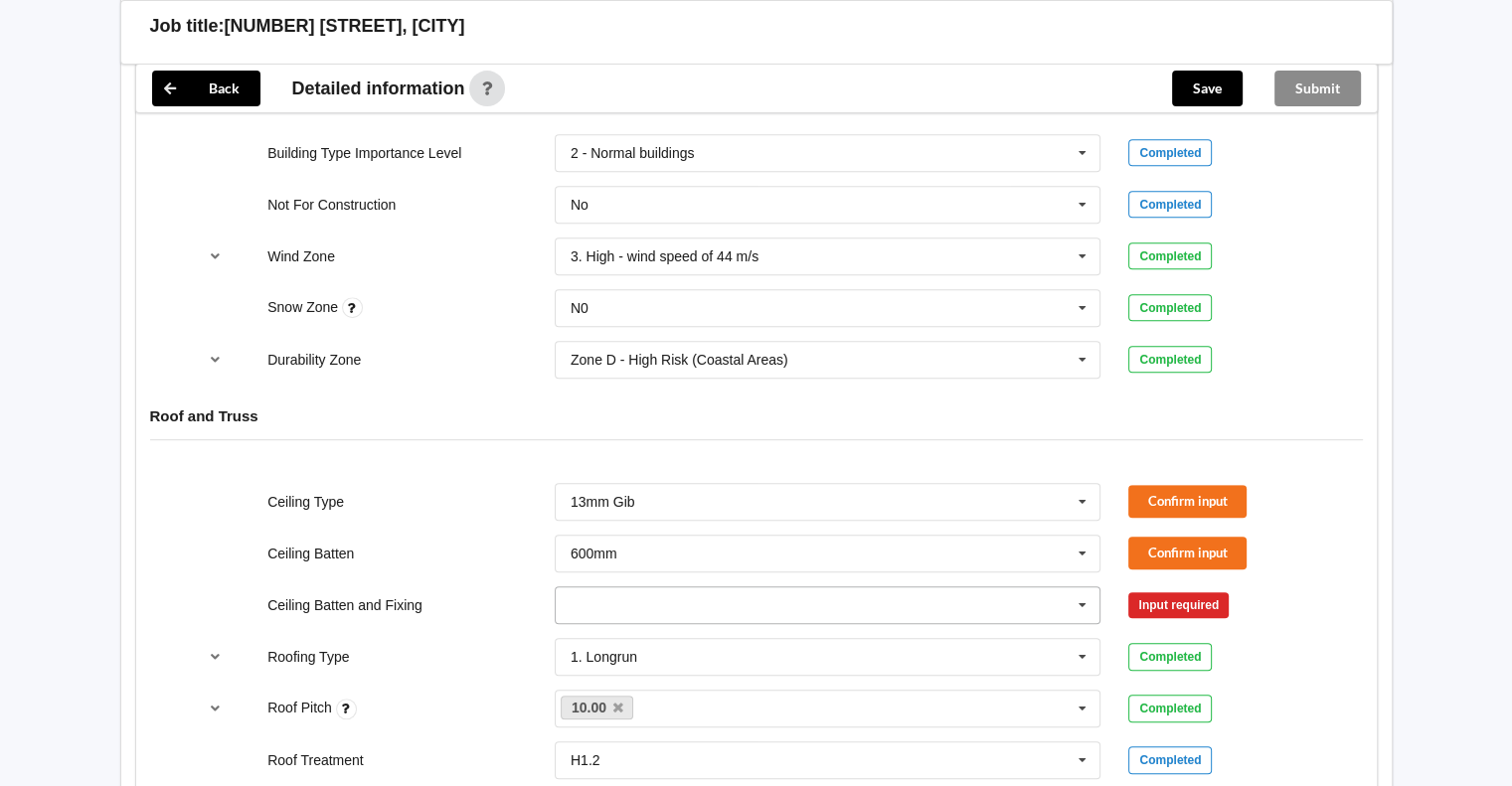 click at bounding box center [829, 605] 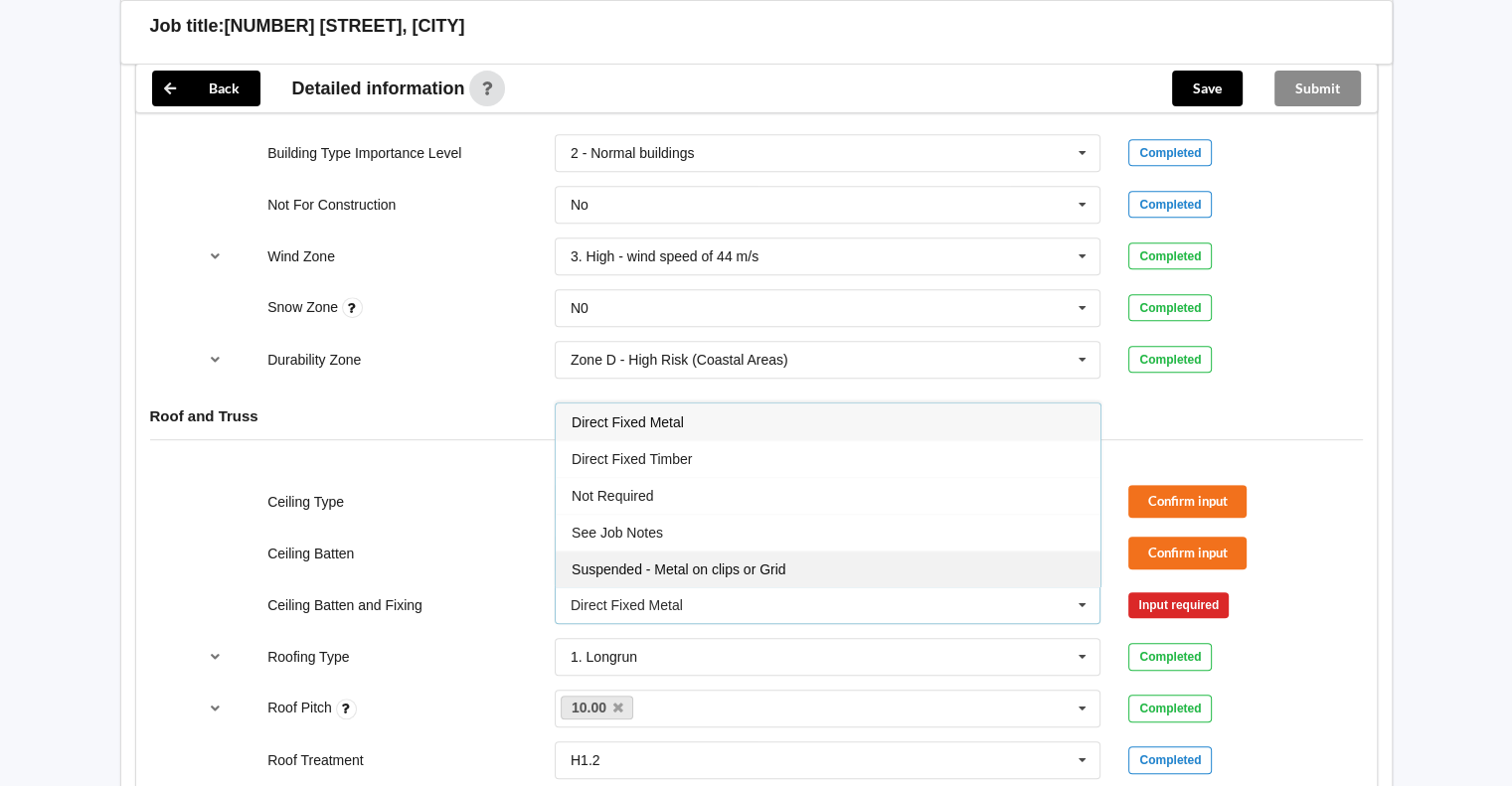 click on "Suspended - Metal on clips or Grid" at bounding box center [679, 569] 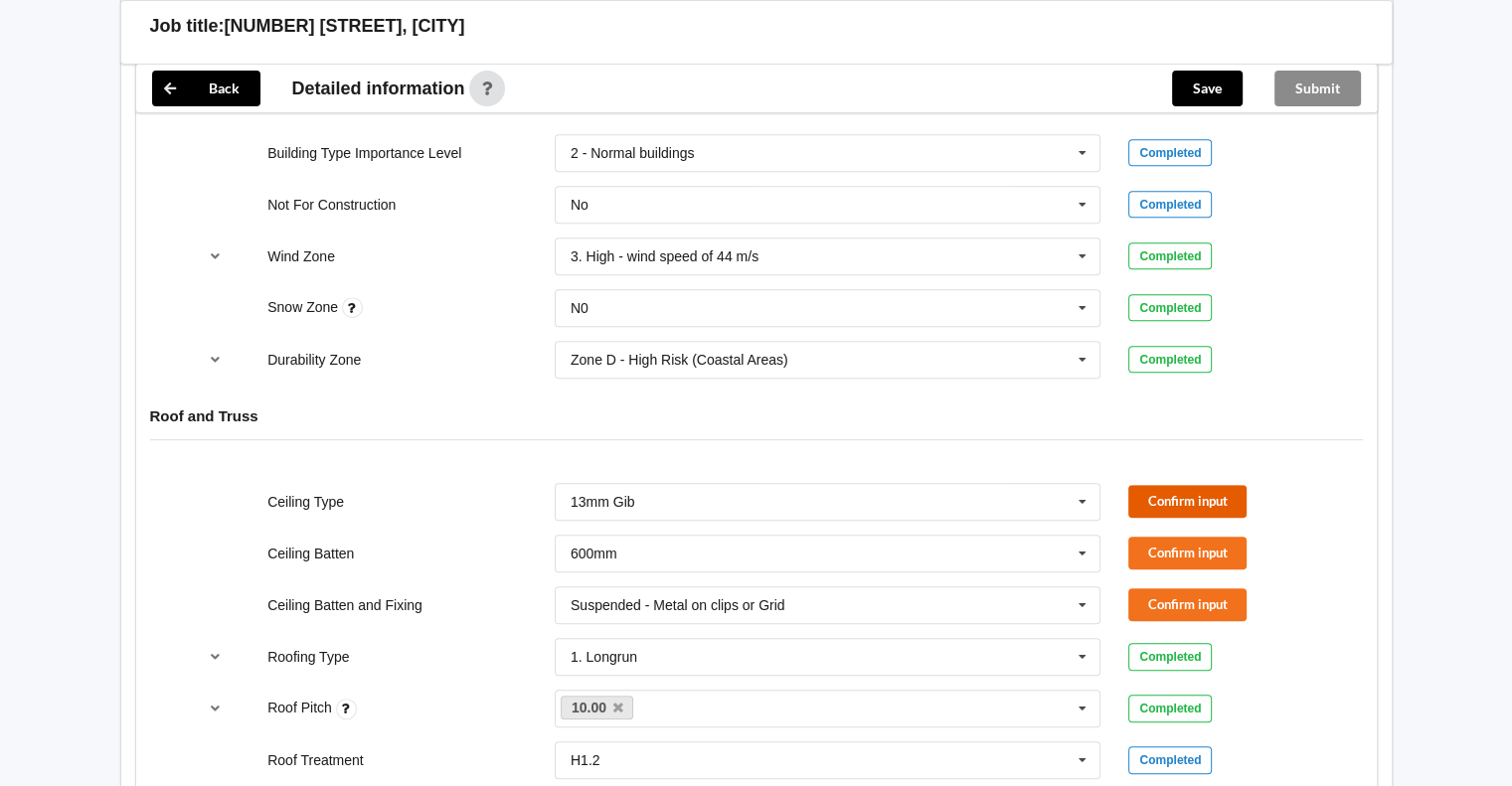 click on "Confirm input" at bounding box center (1187, 501) 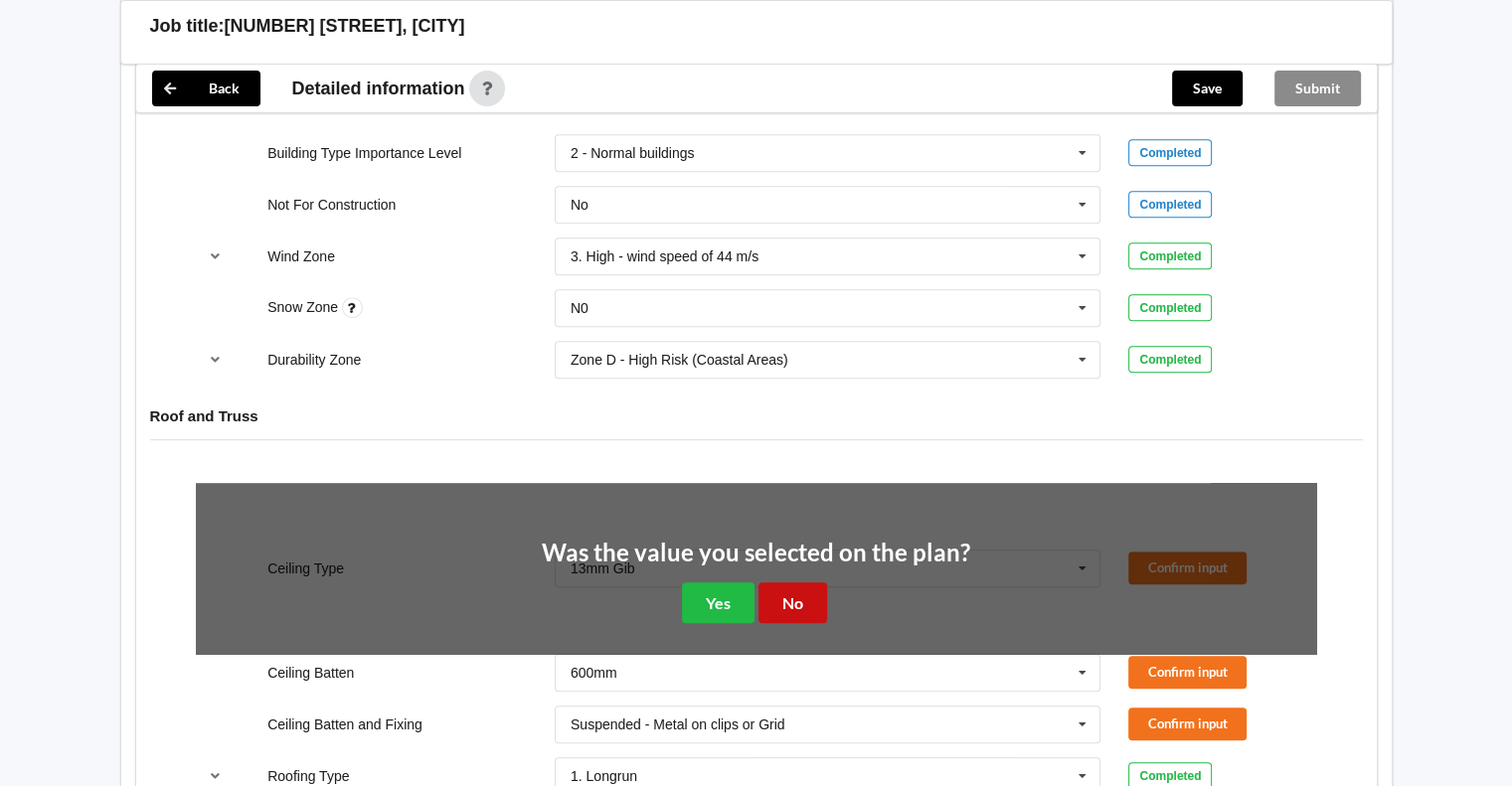 click on "No" at bounding box center [792, 602] 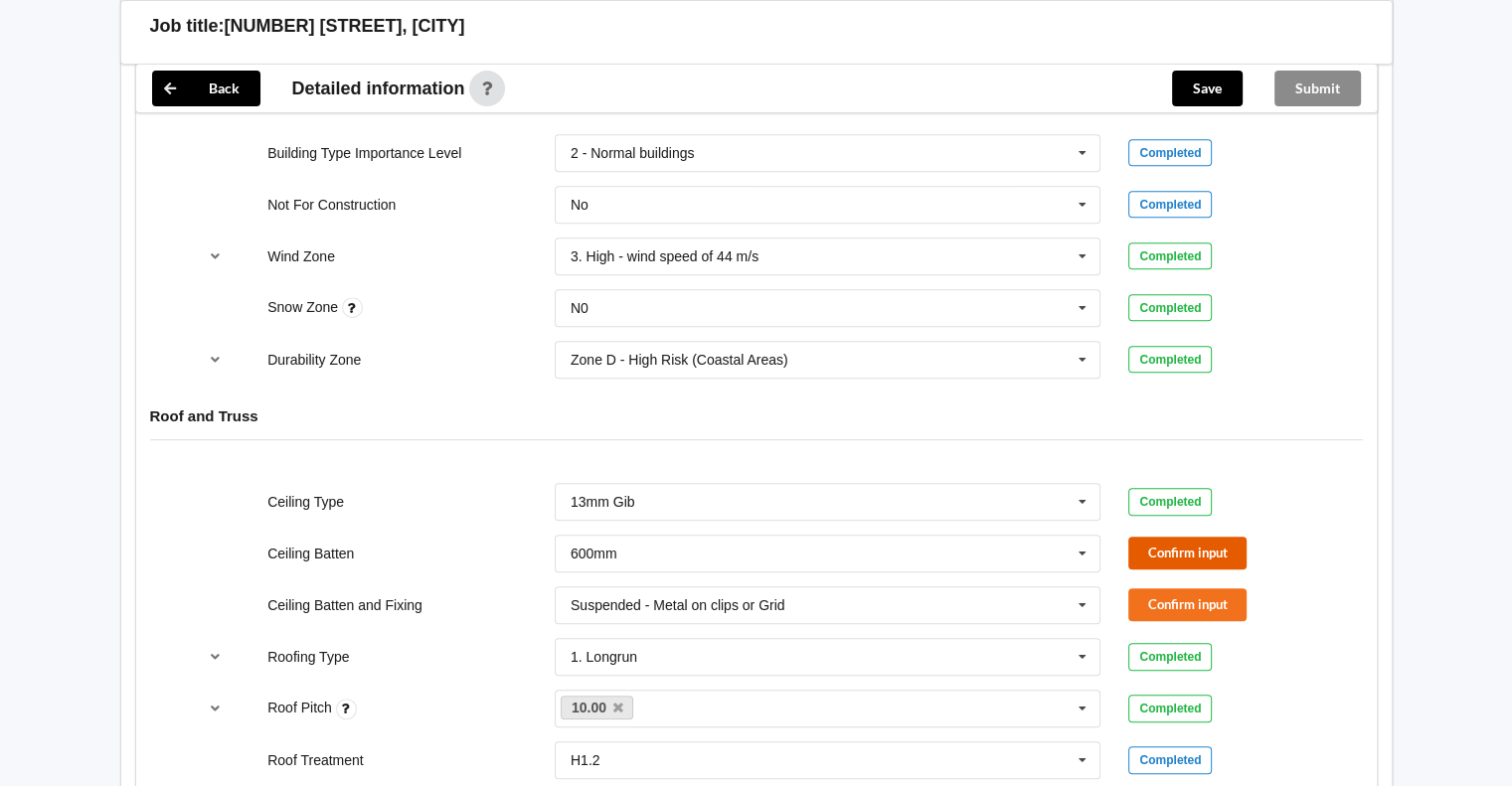 click on "Confirm input" at bounding box center [1187, 552] 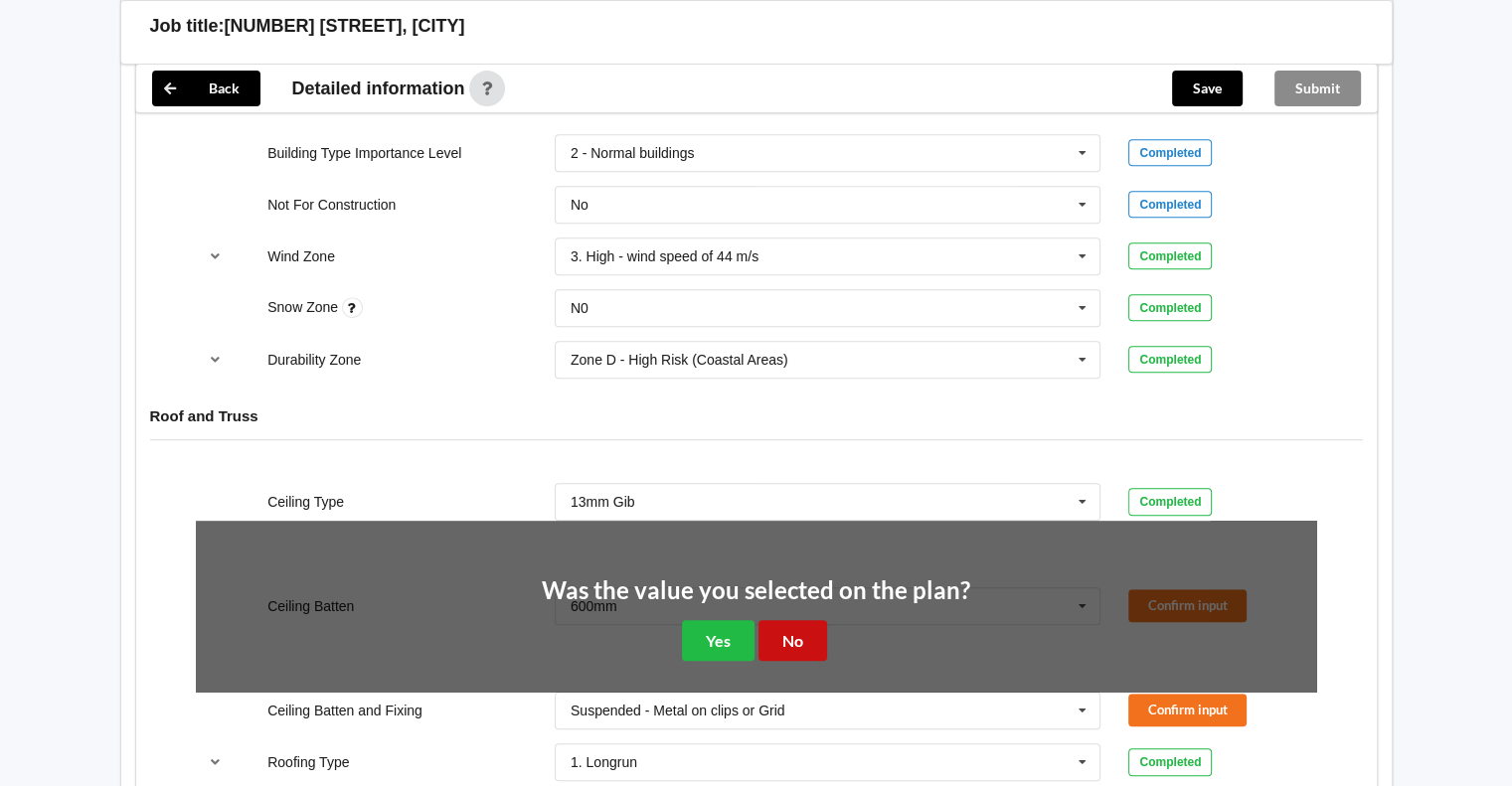drag, startPoint x: 797, startPoint y: 631, endPoint x: 892, endPoint y: 631, distance: 95 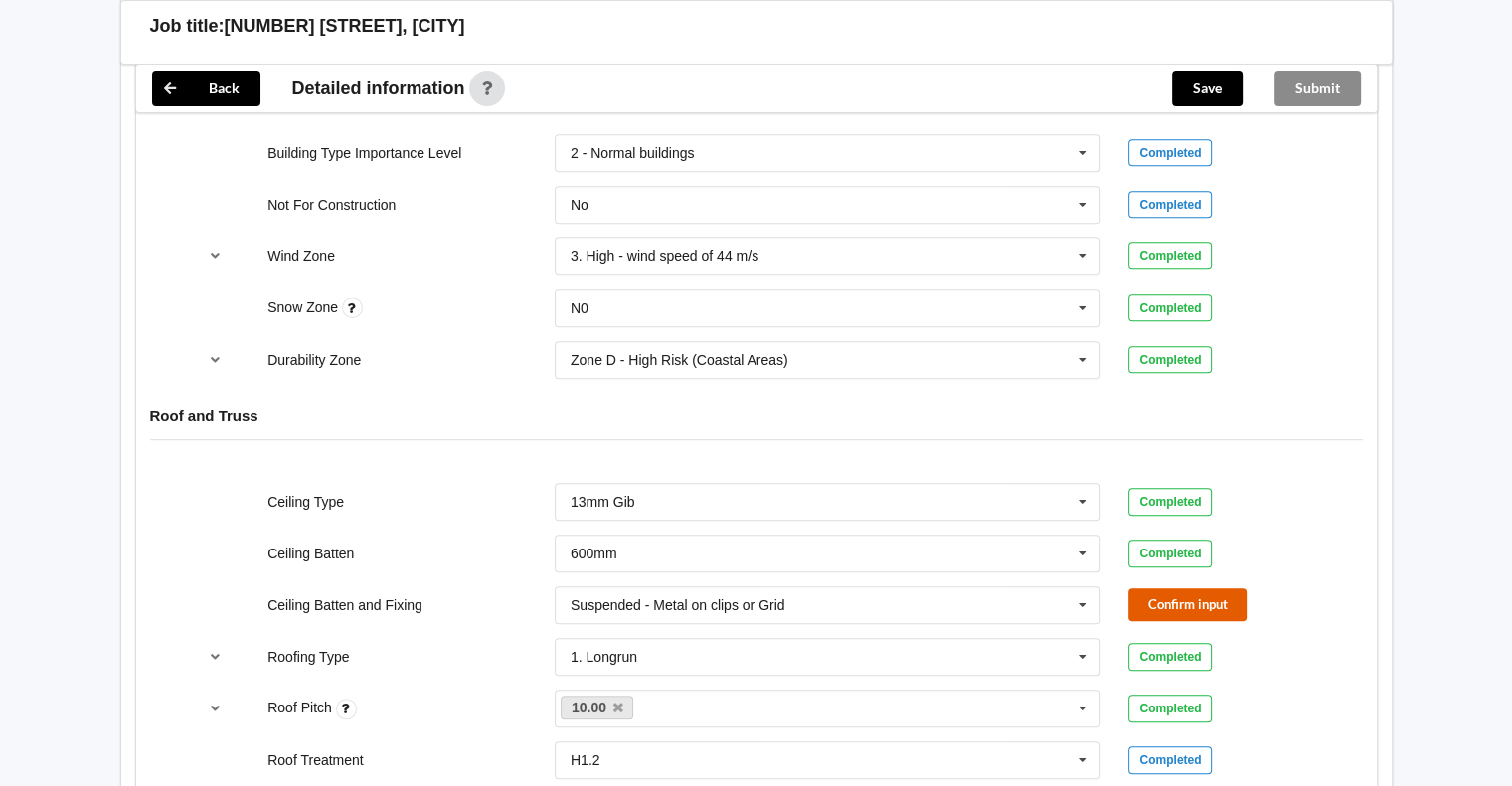 click on "Confirm input" at bounding box center [1187, 604] 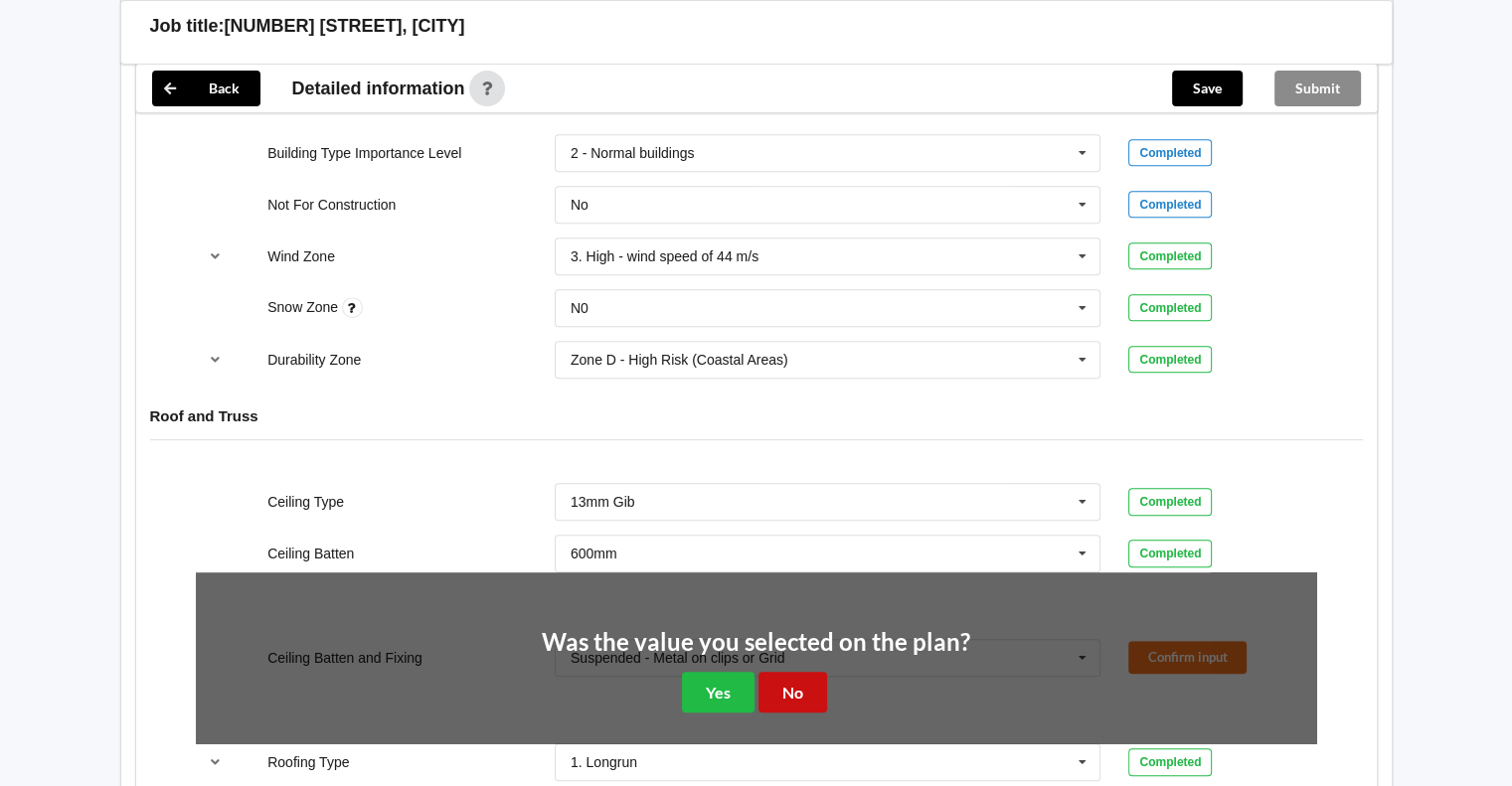 click on "No" at bounding box center [792, 692] 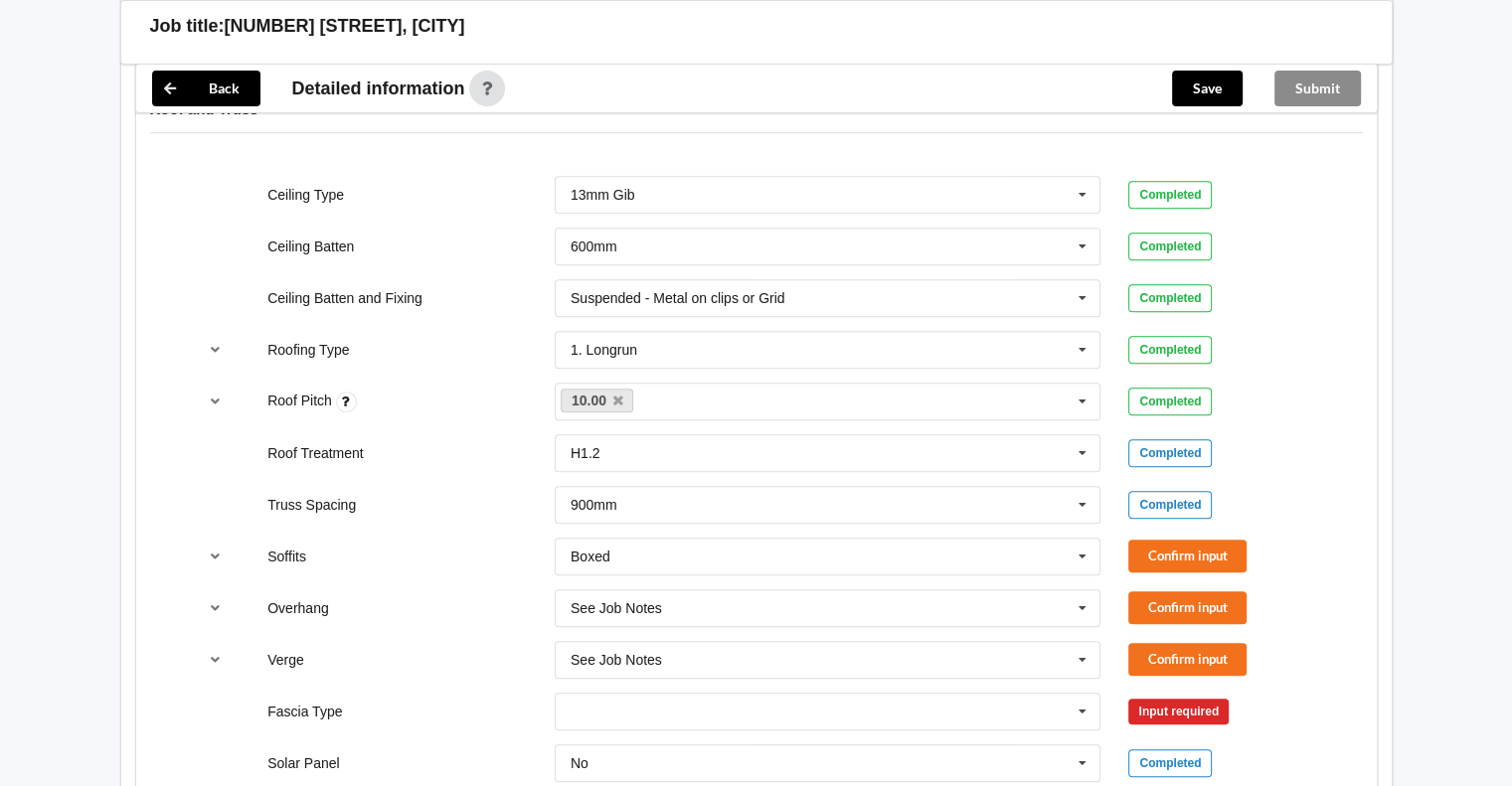 scroll, scrollTop: 1159, scrollLeft: 0, axis: vertical 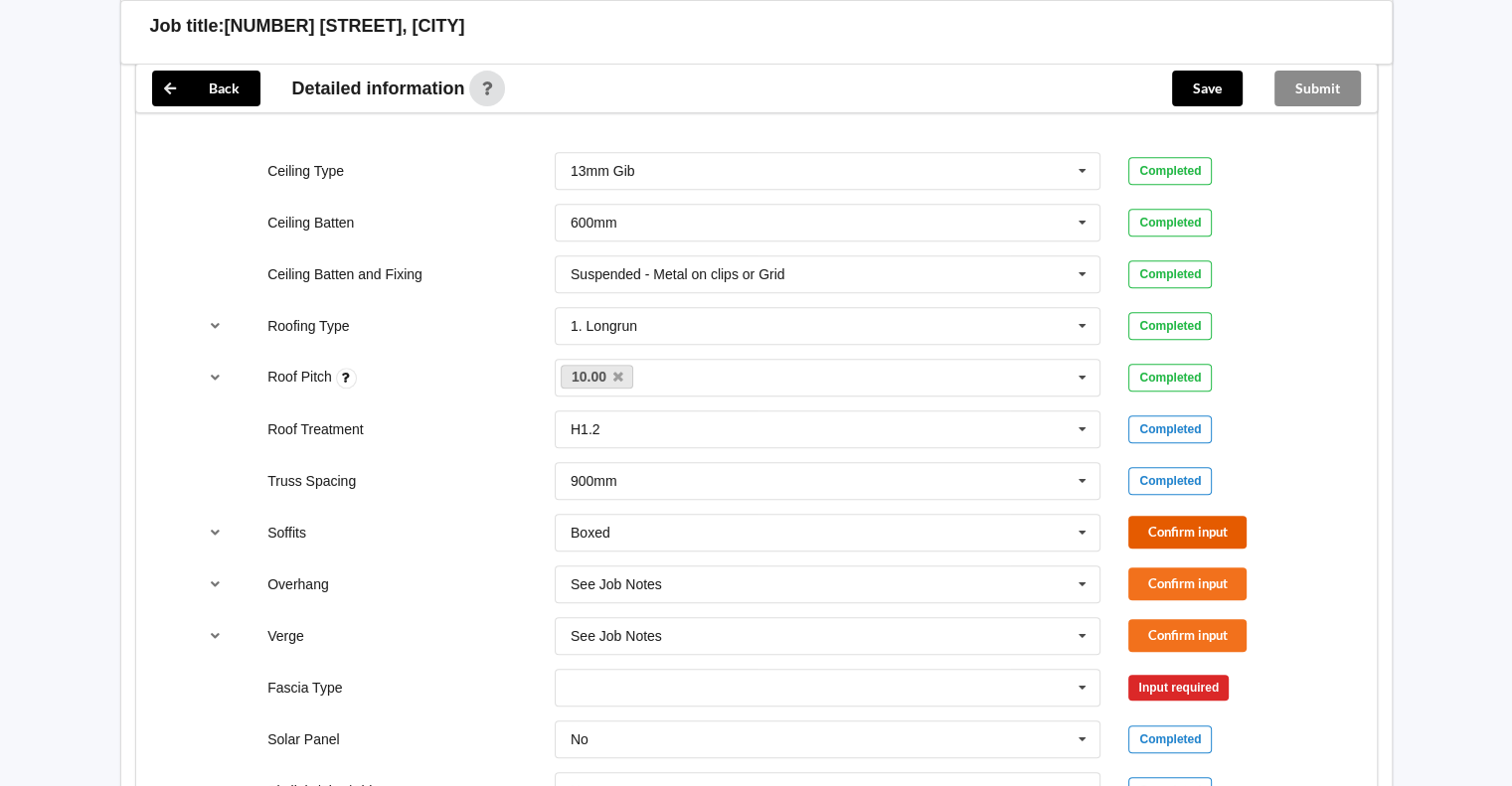click on "Confirm input" at bounding box center [1187, 532] 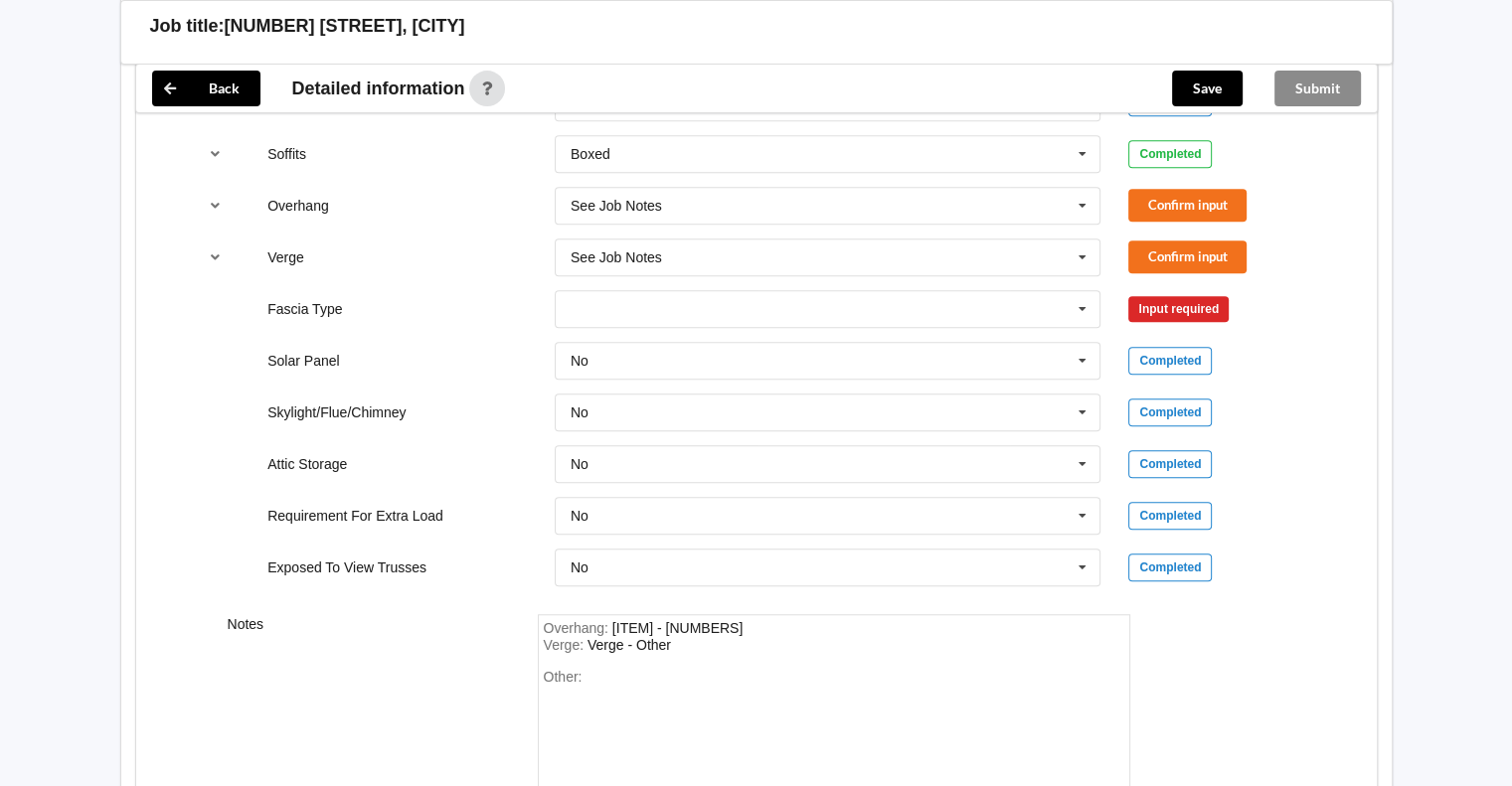 scroll, scrollTop: 1371, scrollLeft: 0, axis: vertical 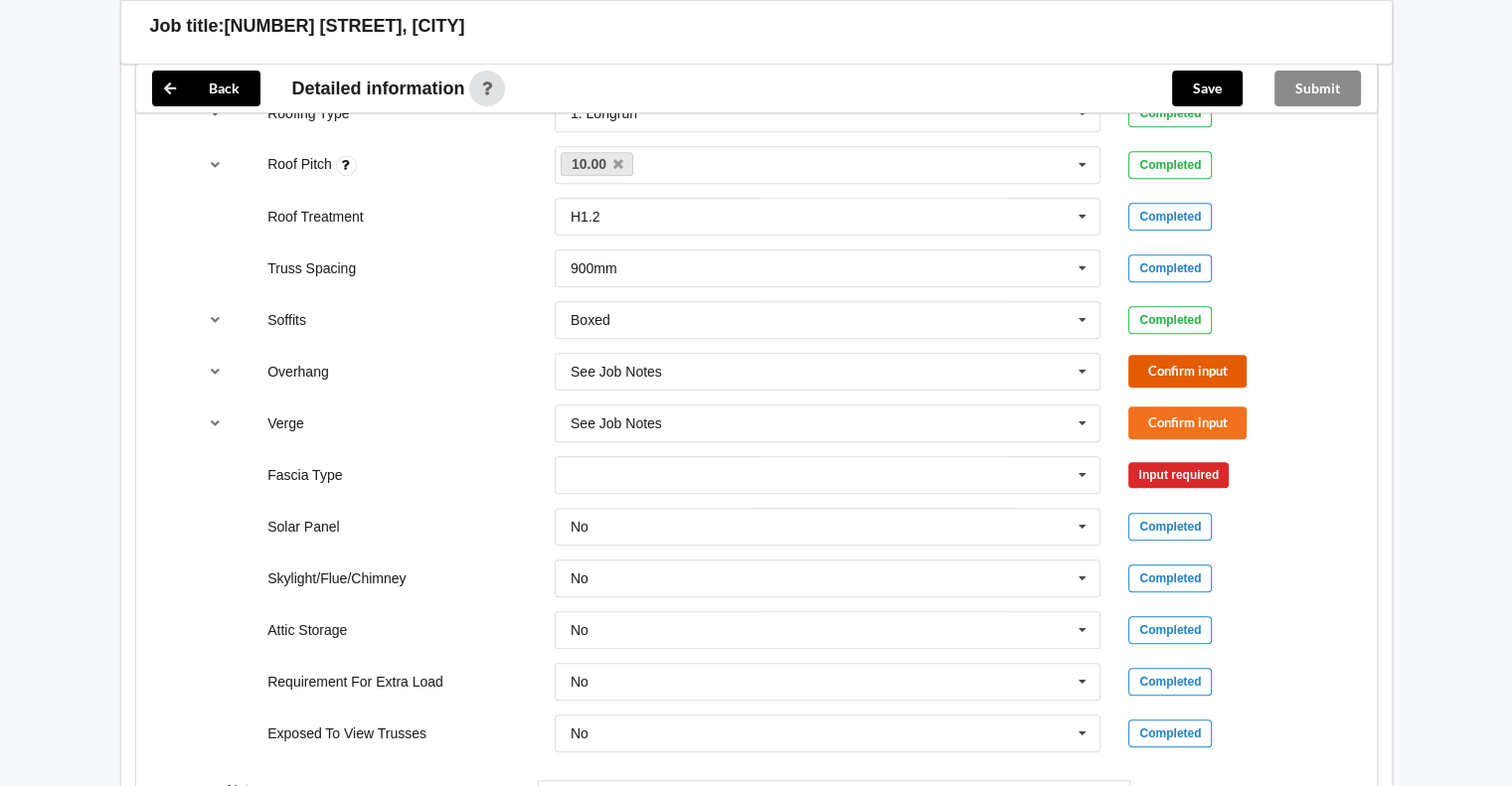 click on "Confirm input" at bounding box center (1187, 371) 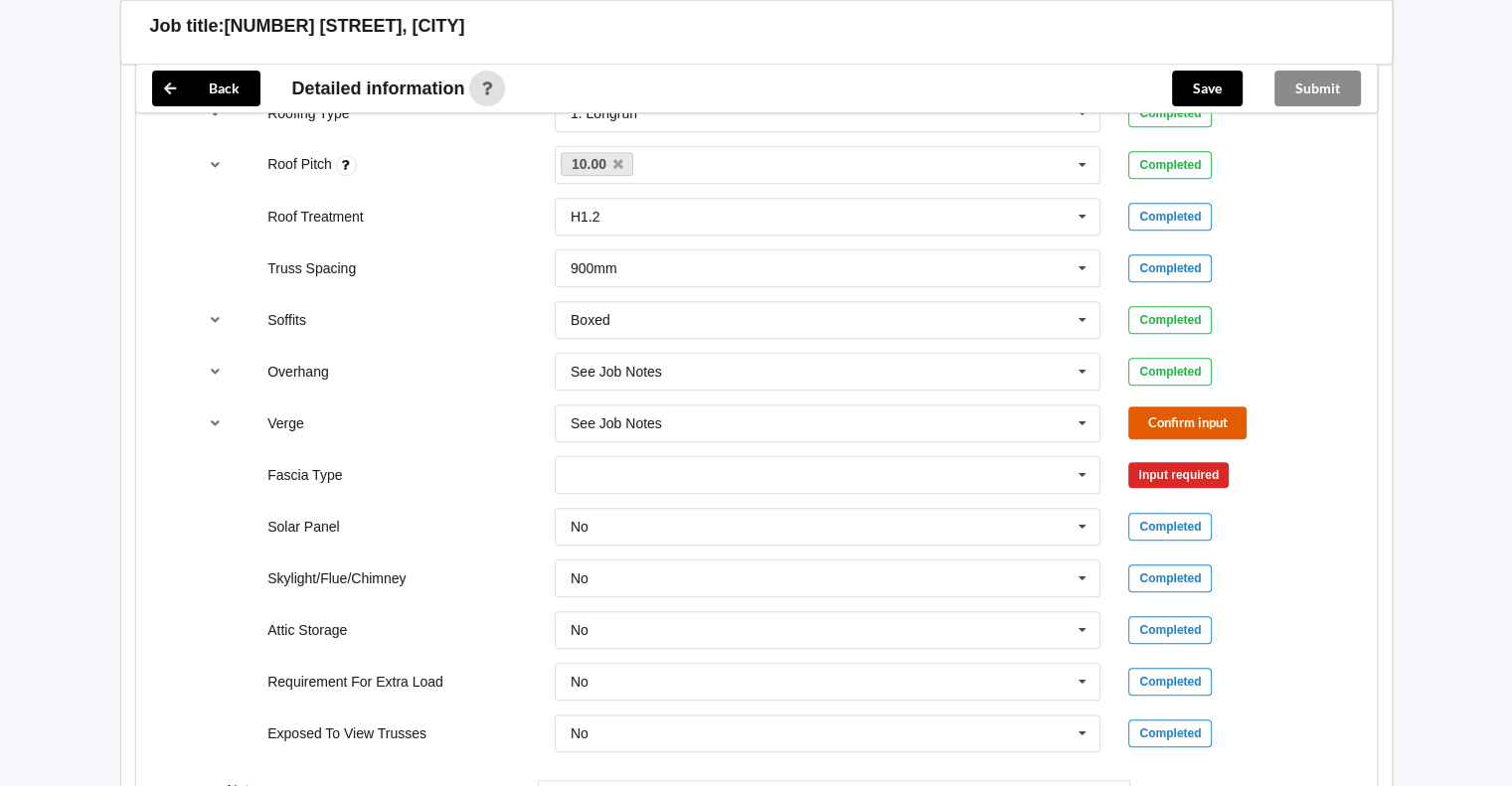 click on "Confirm input" at bounding box center (1187, 422) 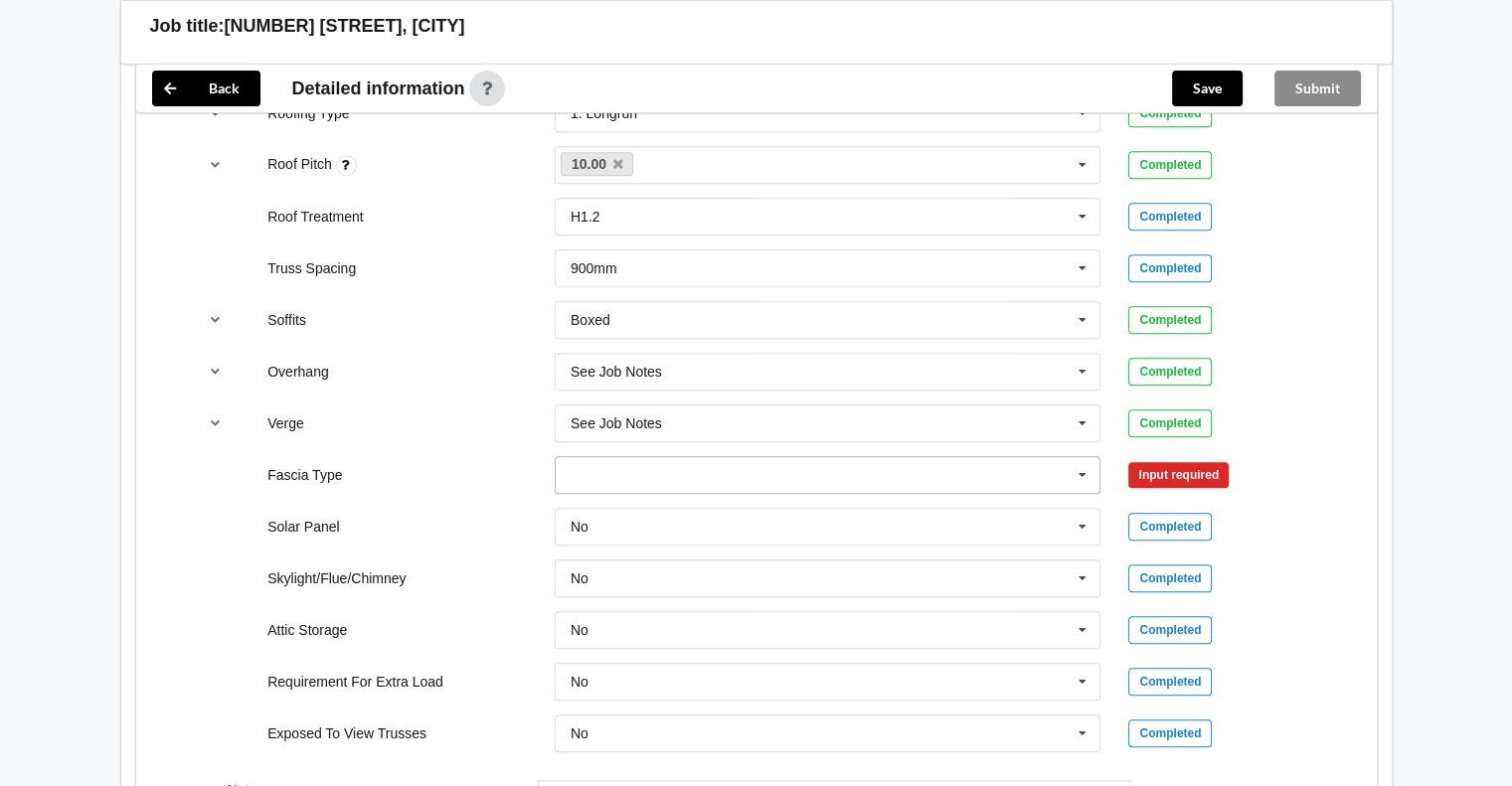 click at bounding box center (1083, 475) 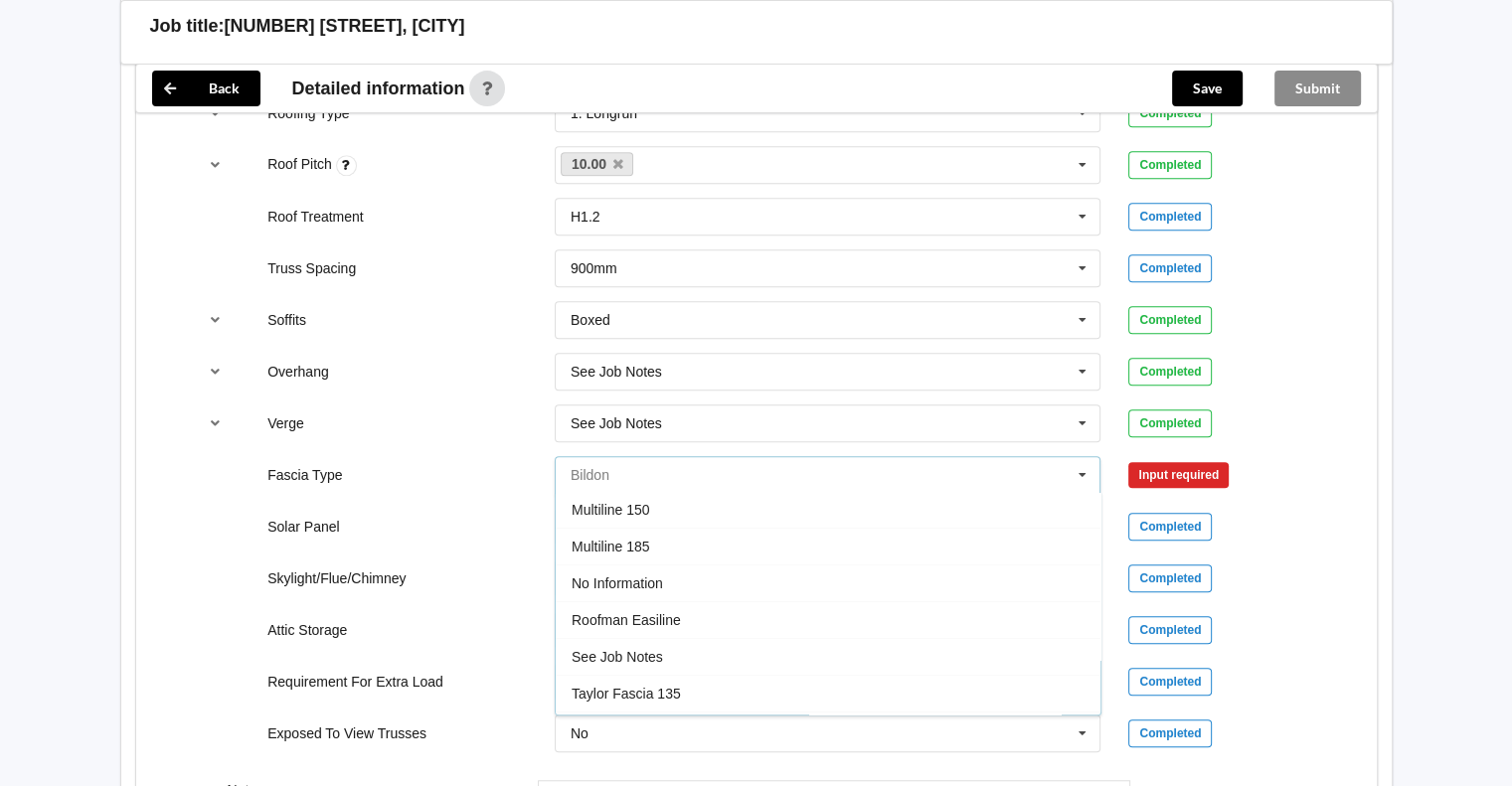 scroll, scrollTop: 655, scrollLeft: 0, axis: vertical 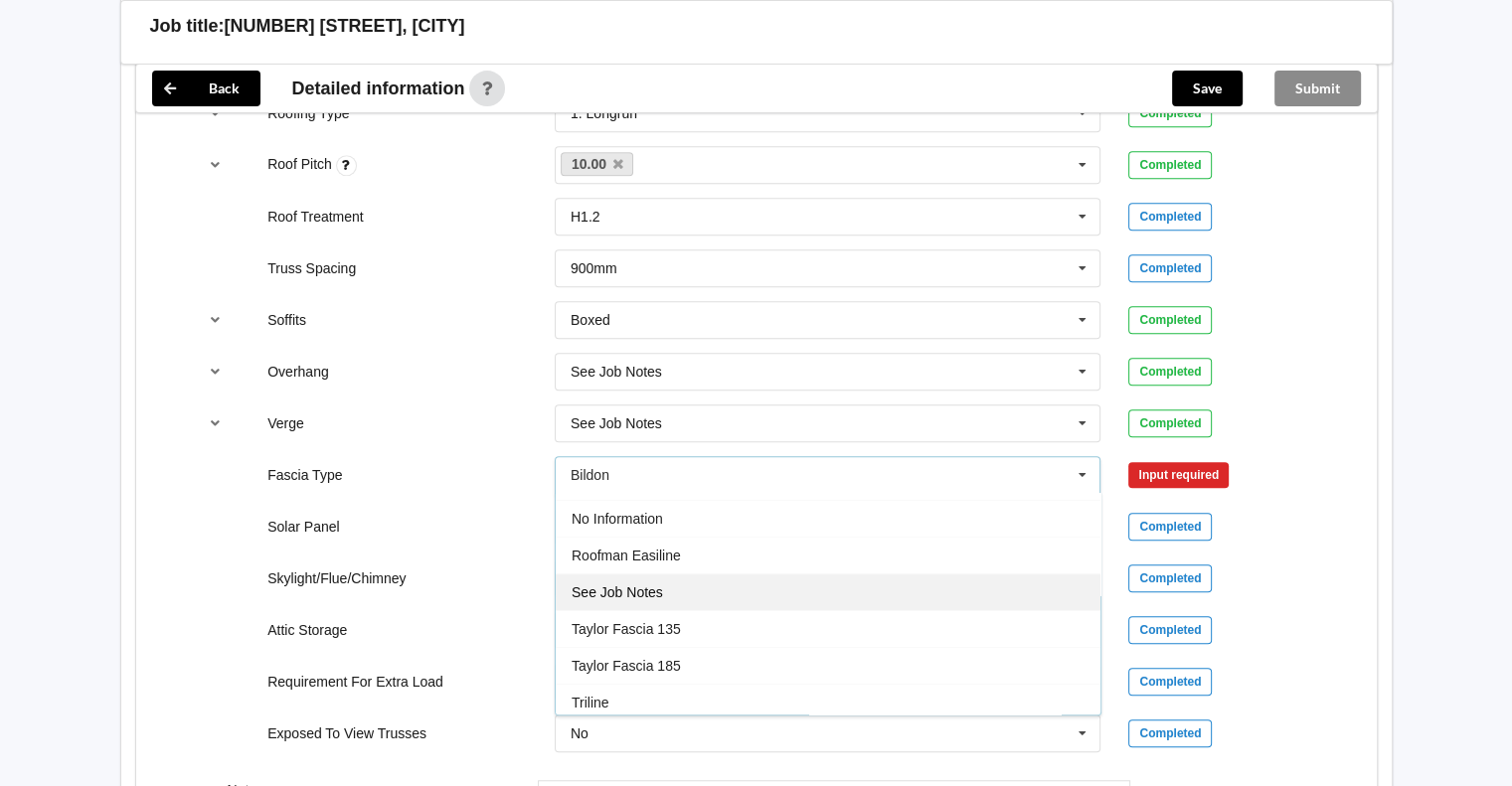 click on "See Job Notes" at bounding box center (828, 591) 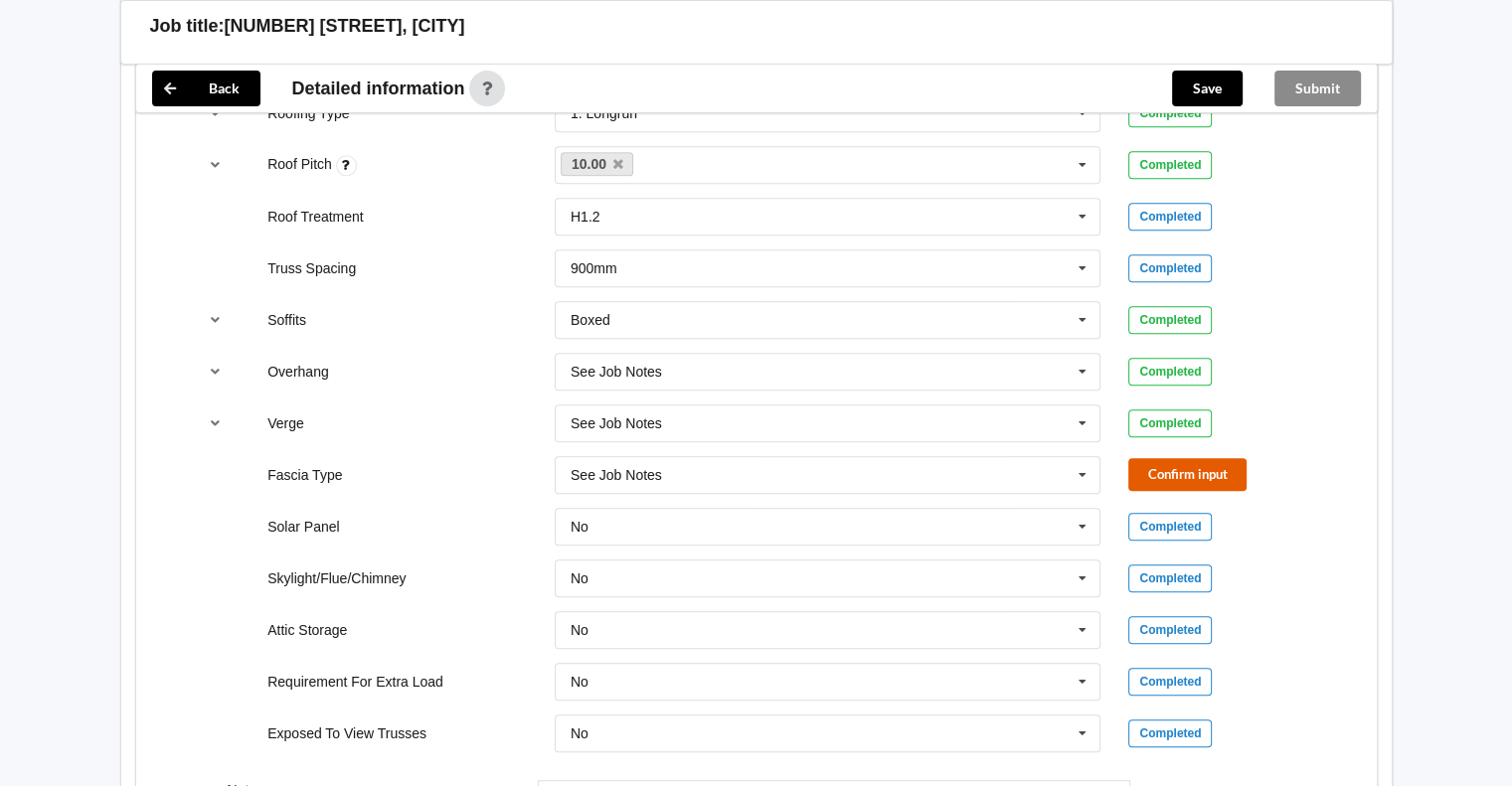 click on "Confirm input" at bounding box center (1187, 474) 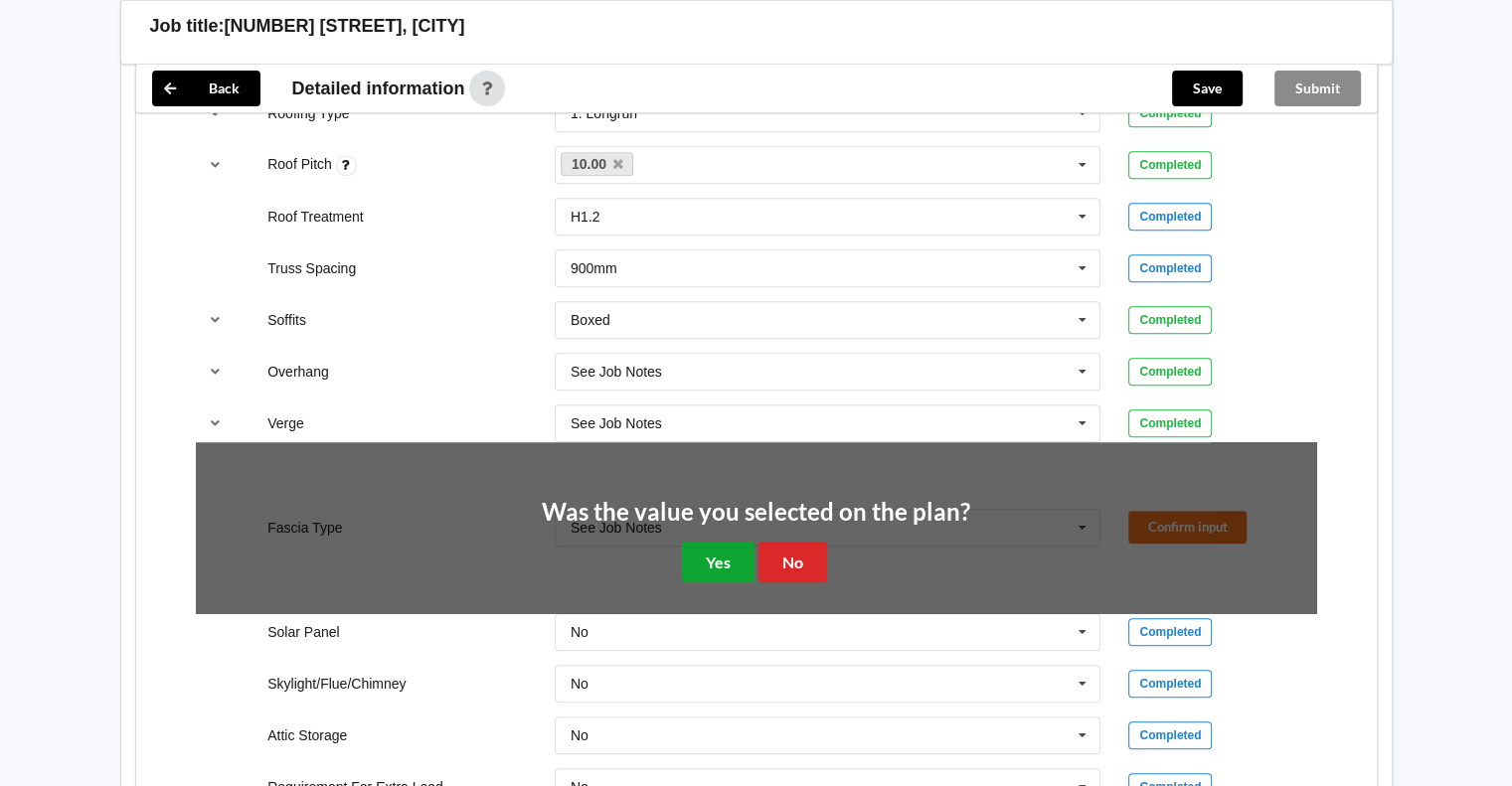 click on "Yes" at bounding box center [718, 561] 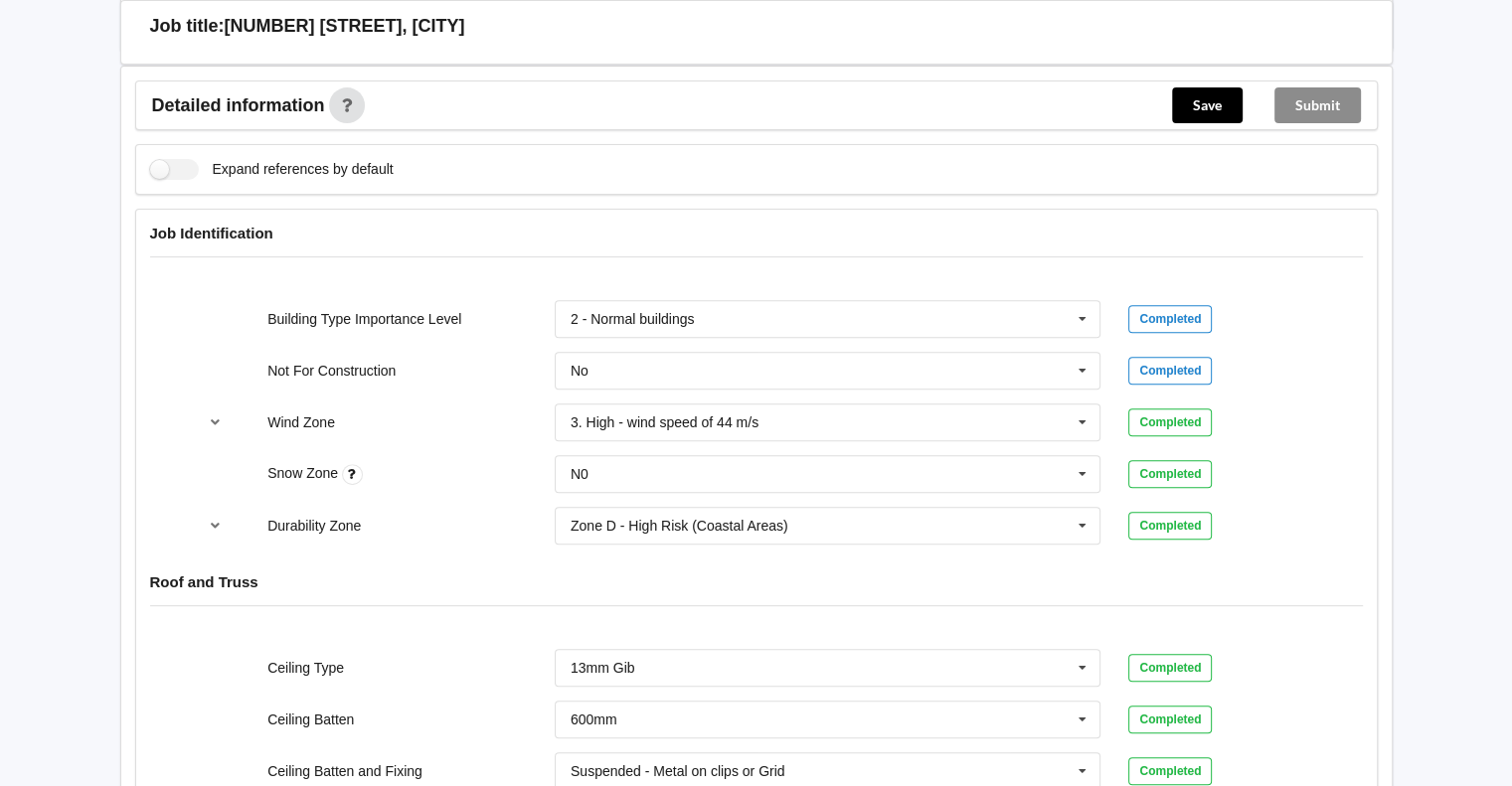 scroll, scrollTop: 165, scrollLeft: 0, axis: vertical 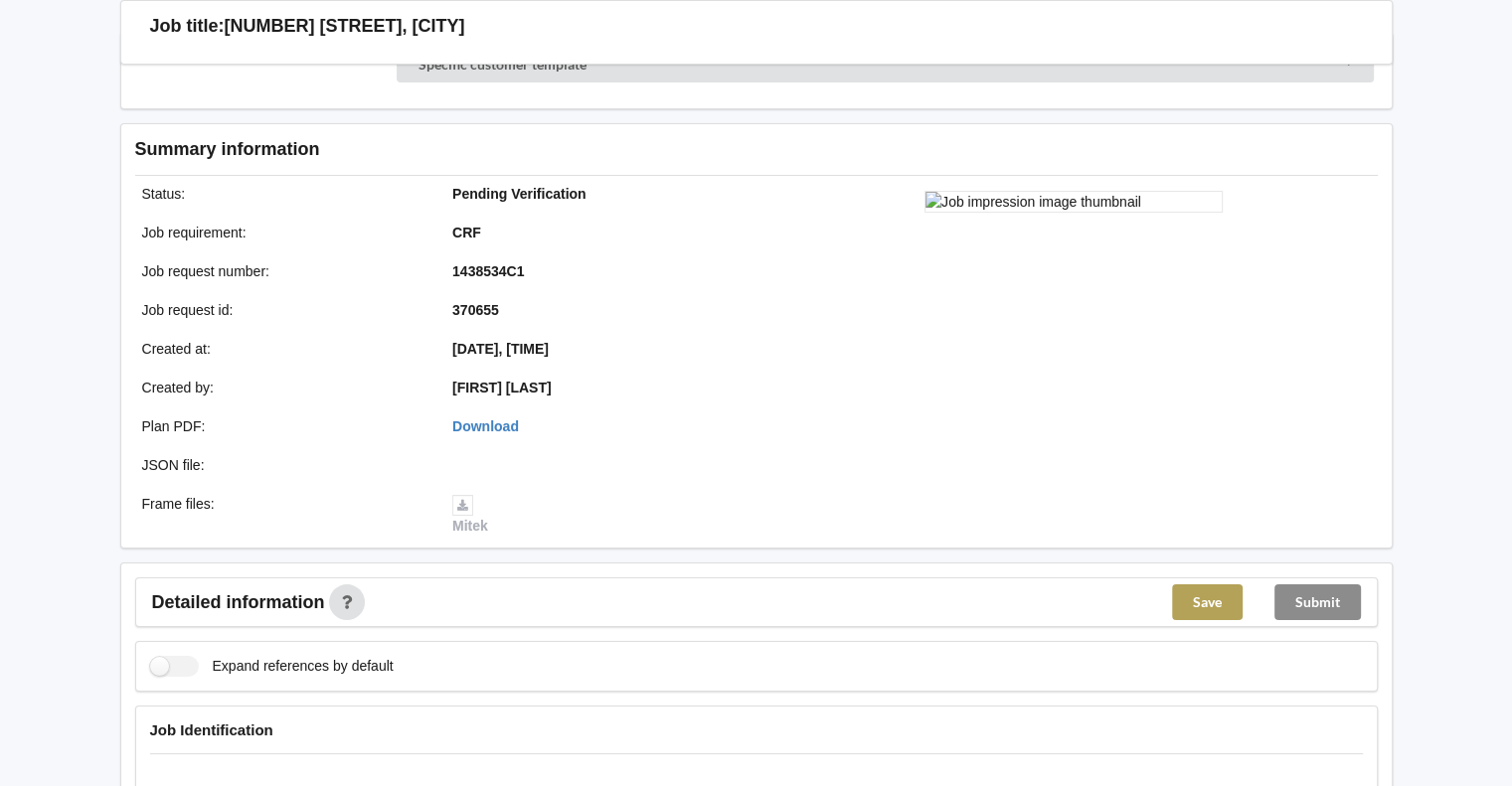 click on "Save" at bounding box center [1207, 602] 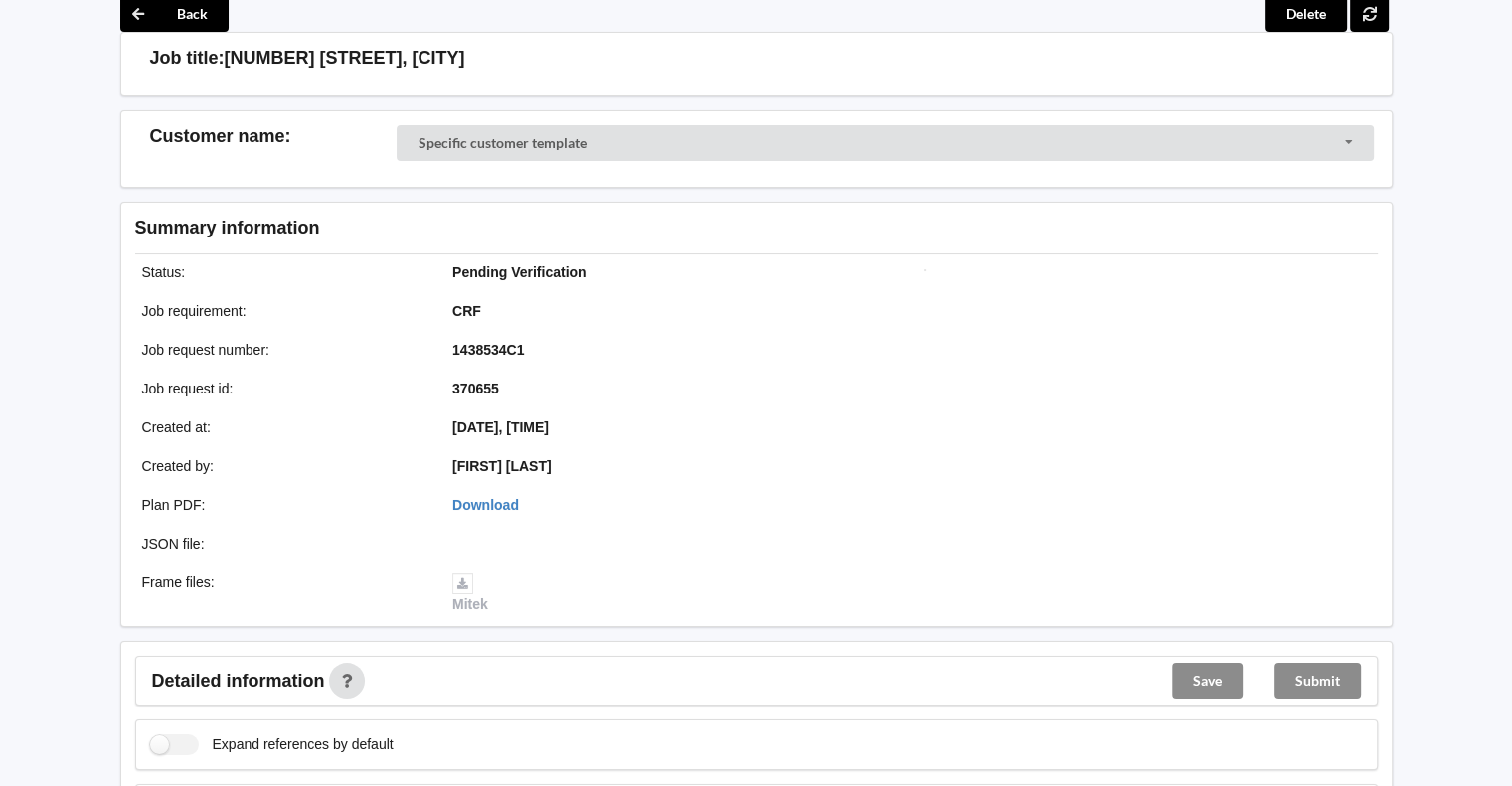 scroll, scrollTop: 165, scrollLeft: 0, axis: vertical 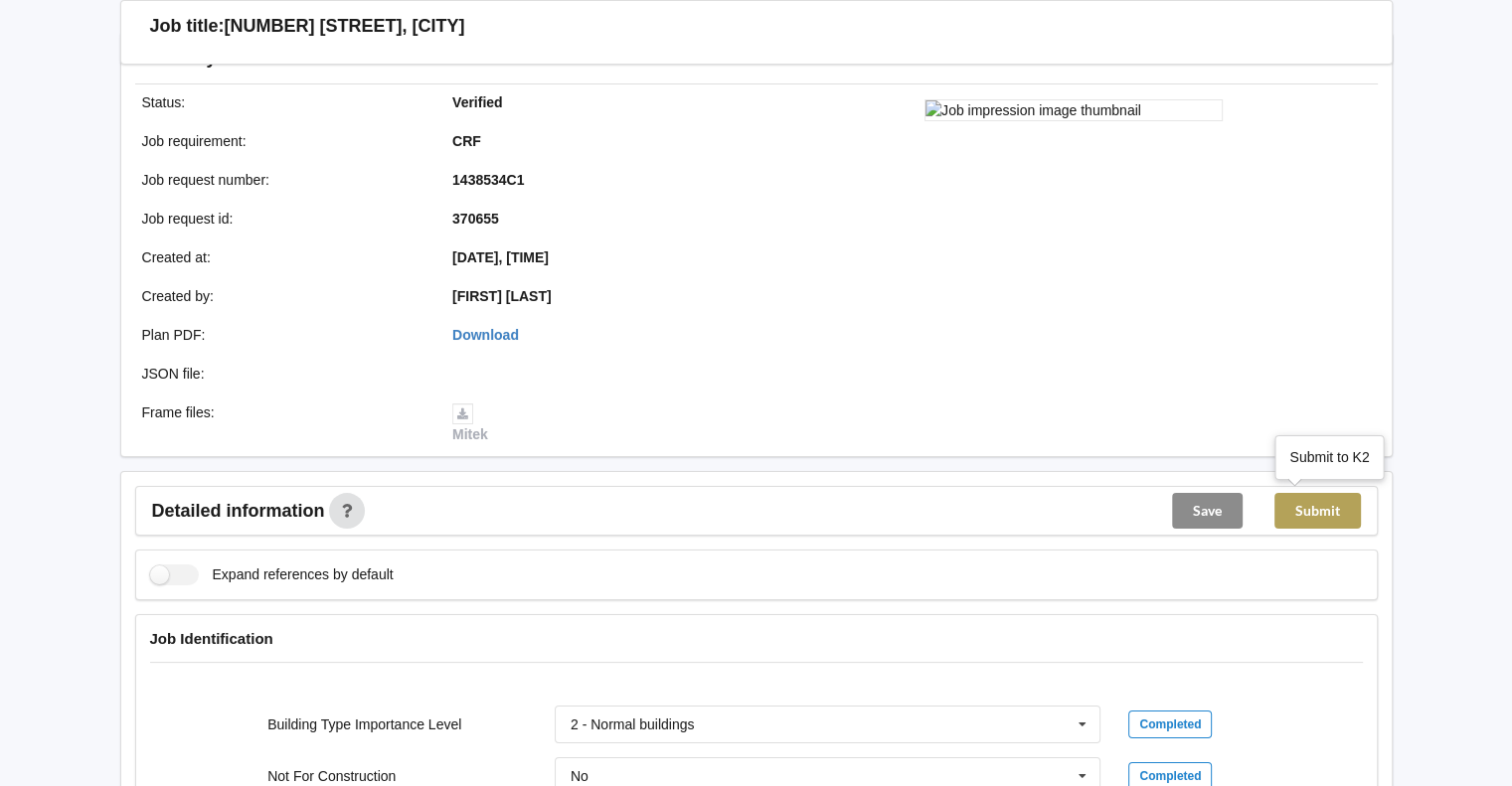 click on "Submit" at bounding box center [1317, 511] 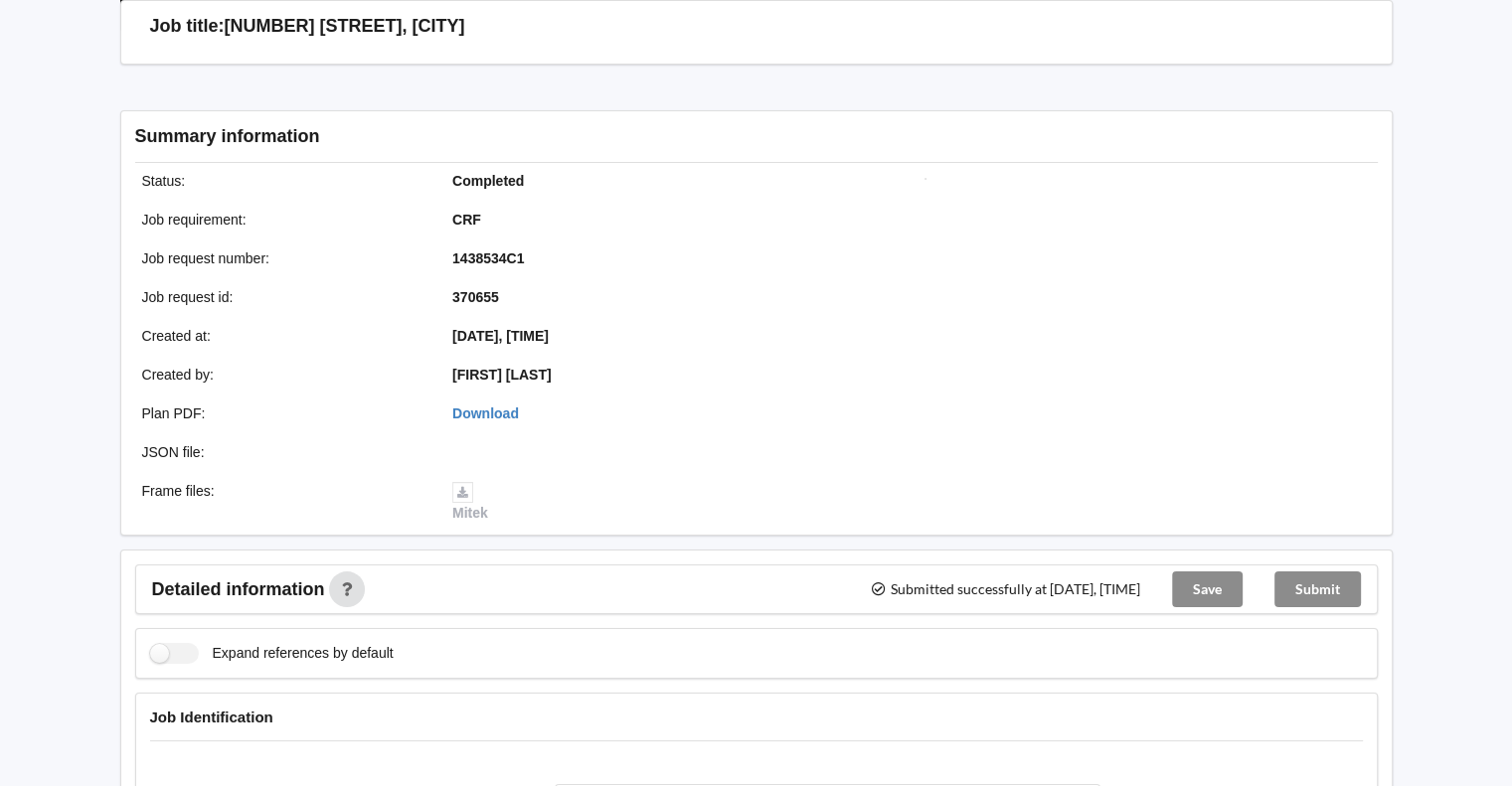 scroll, scrollTop: 165, scrollLeft: 0, axis: vertical 